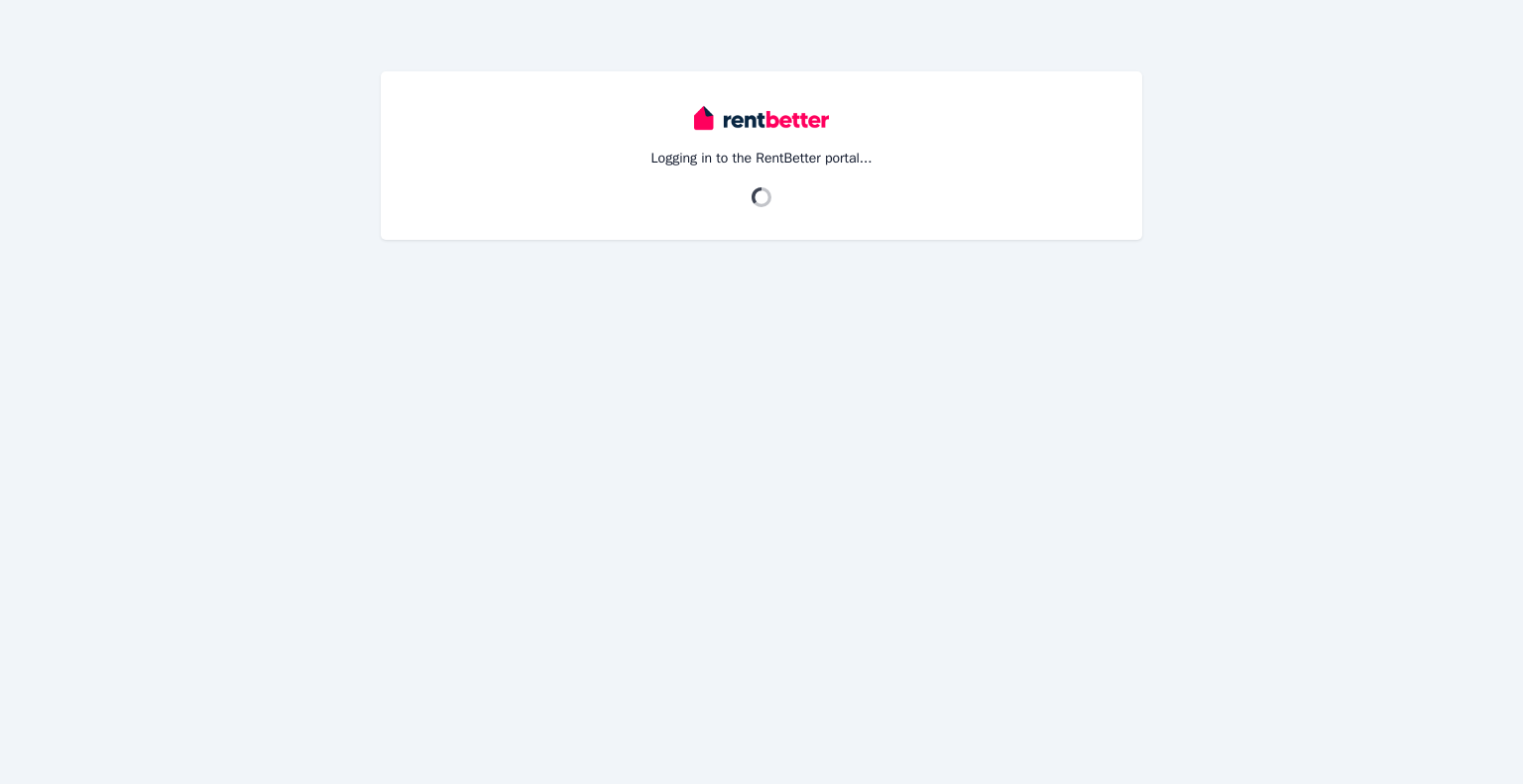 scroll, scrollTop: 0, scrollLeft: 0, axis: both 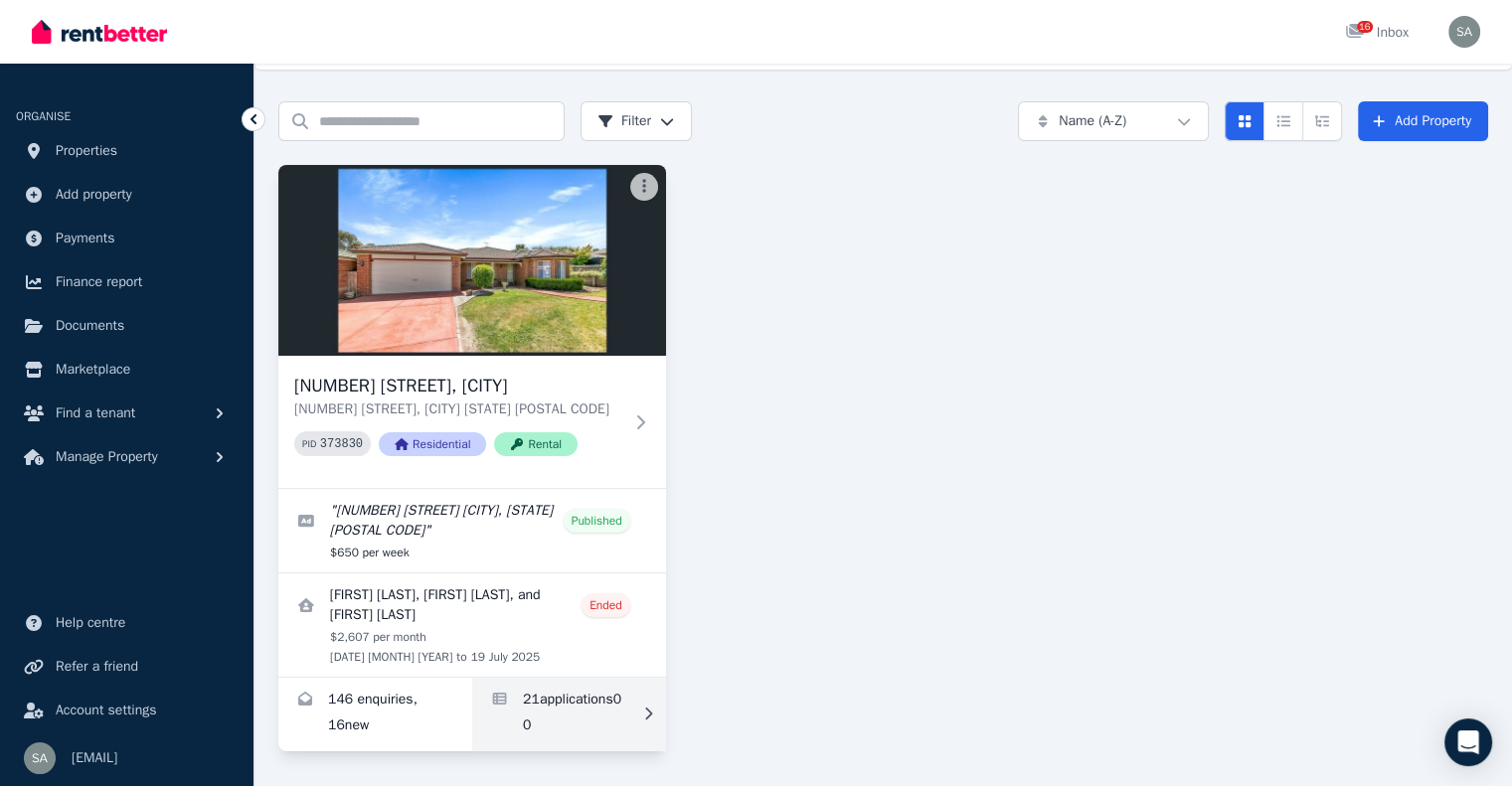 click at bounding box center (569, 714) 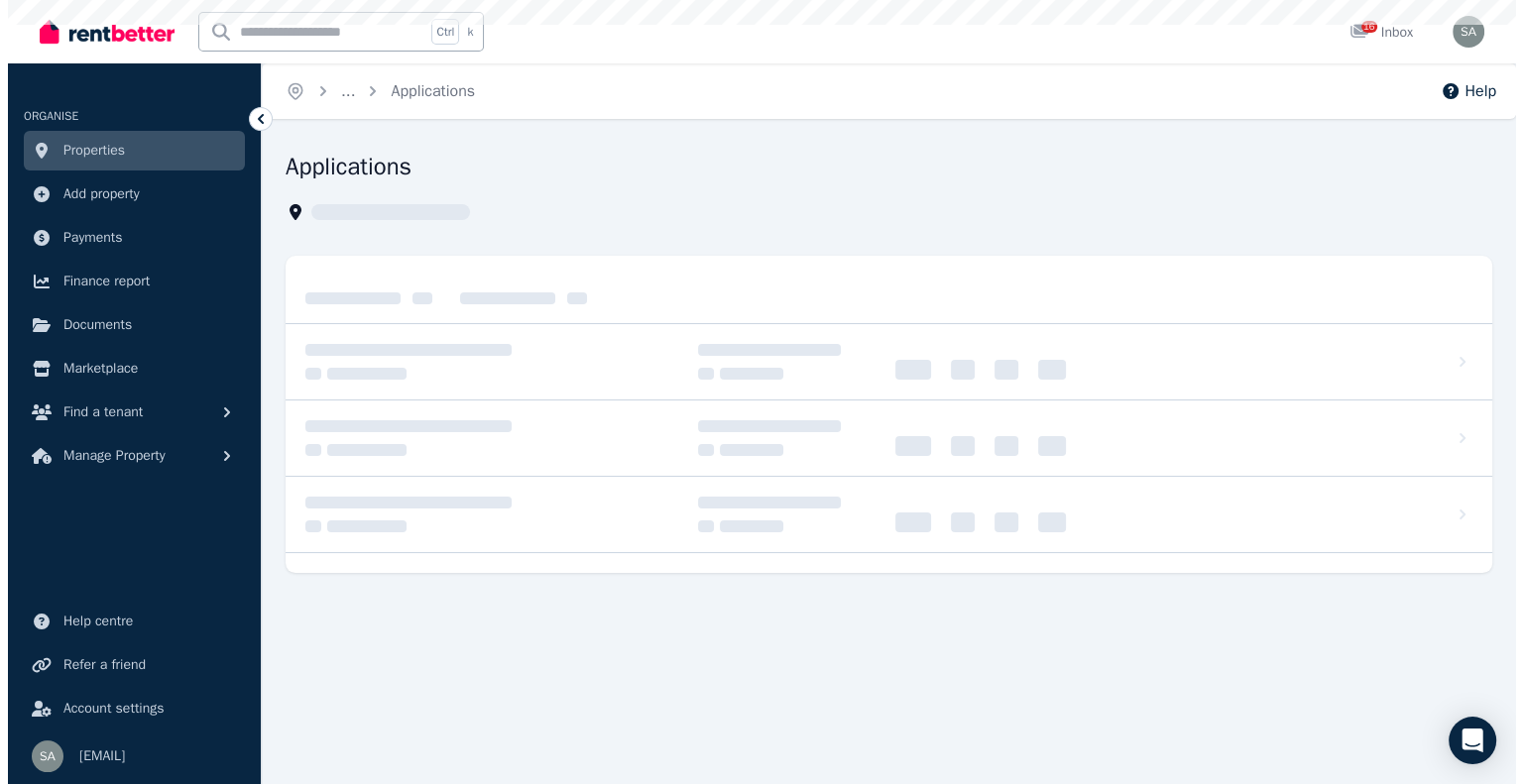 scroll, scrollTop: 0, scrollLeft: 0, axis: both 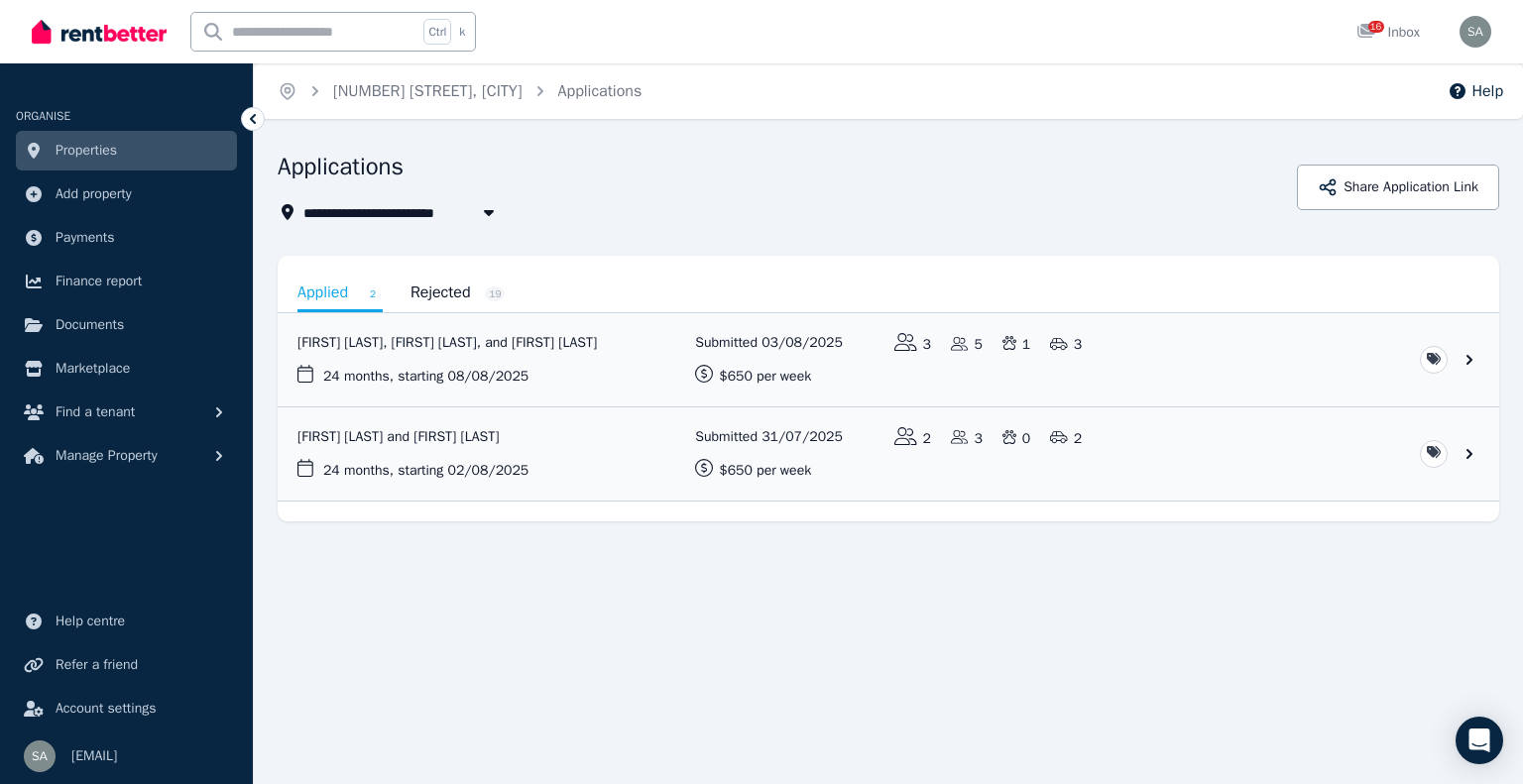 click on "Properties" at bounding box center [86, 151] 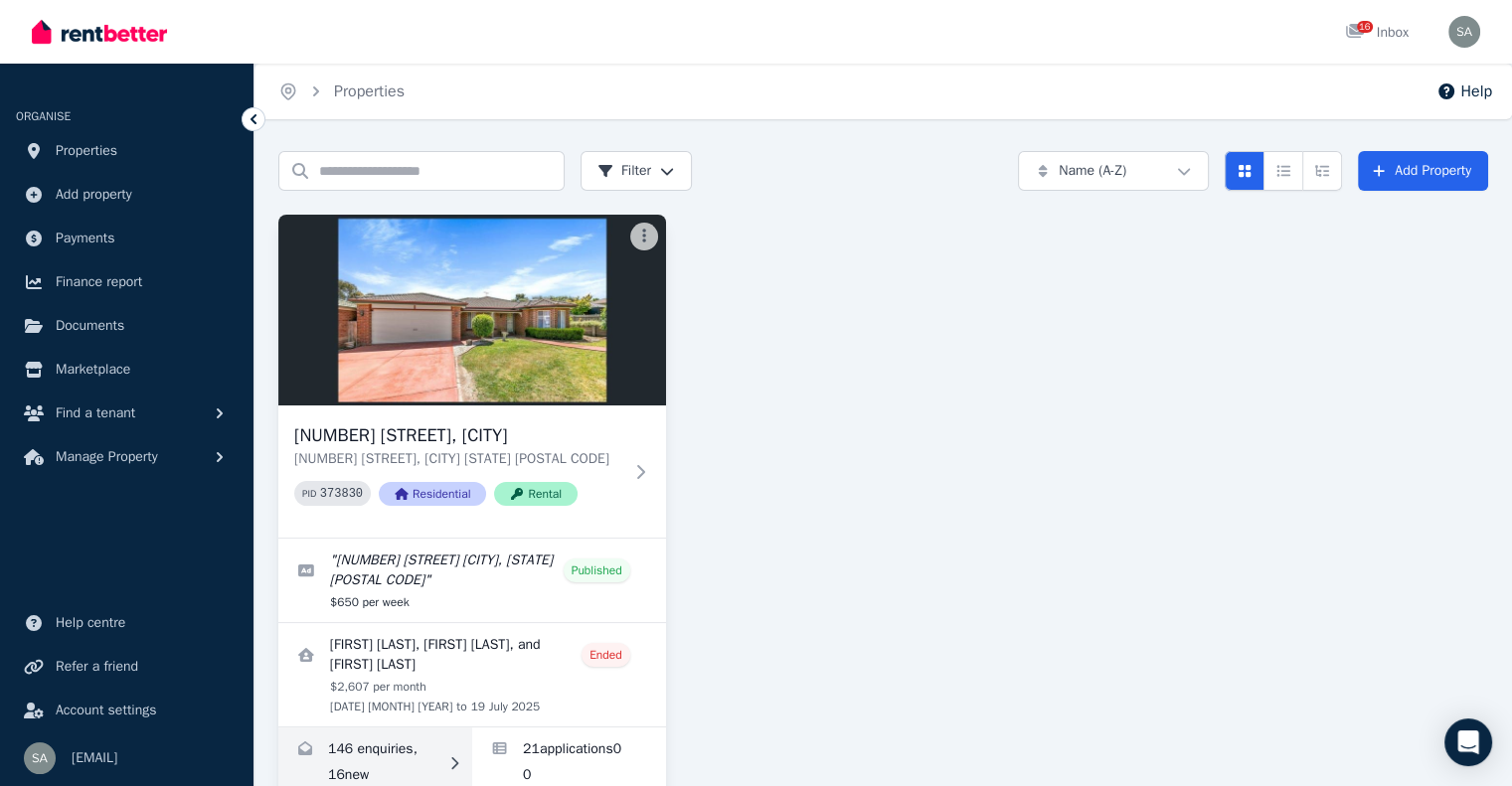 click at bounding box center (375, 764) 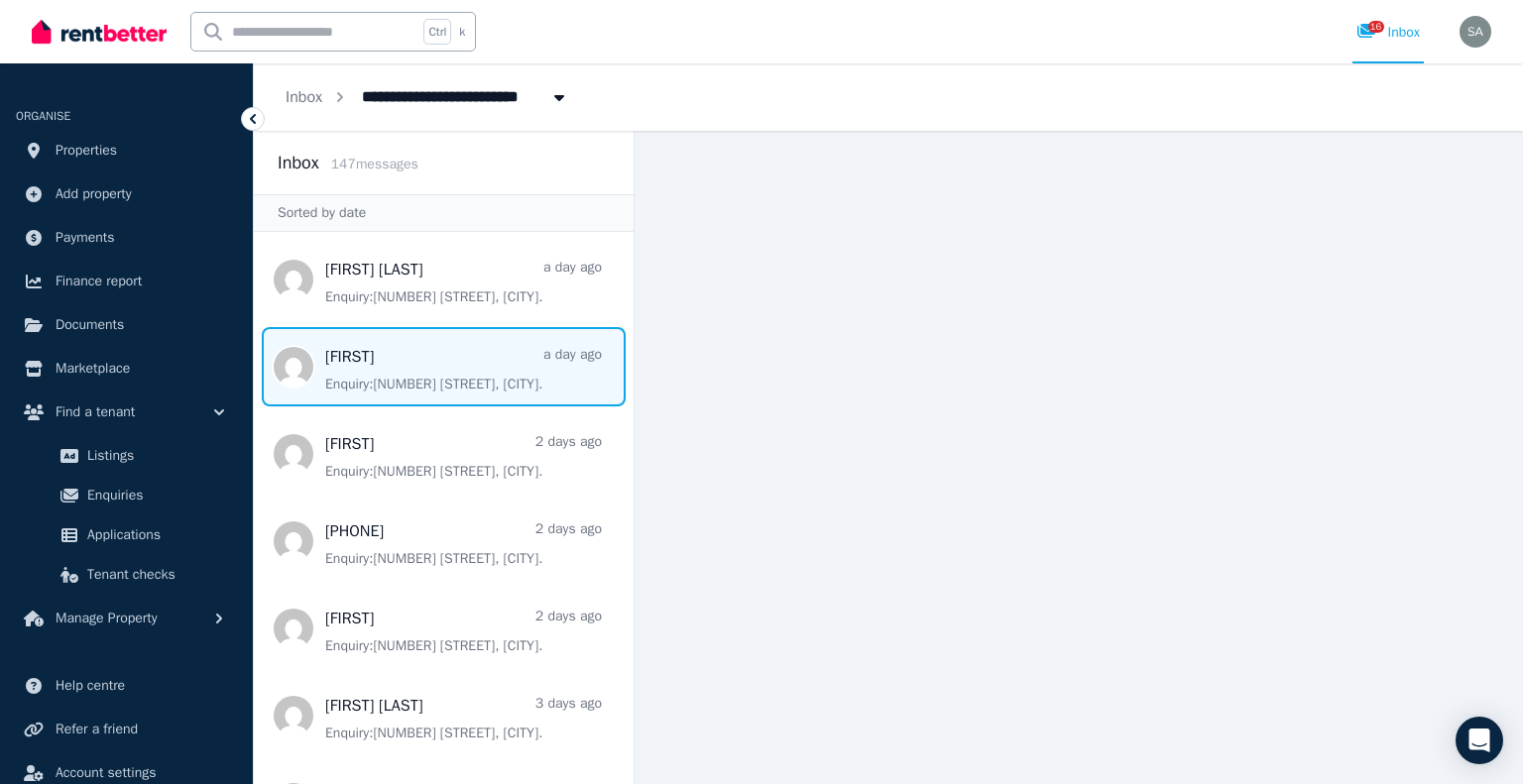 click at bounding box center [443, 367] 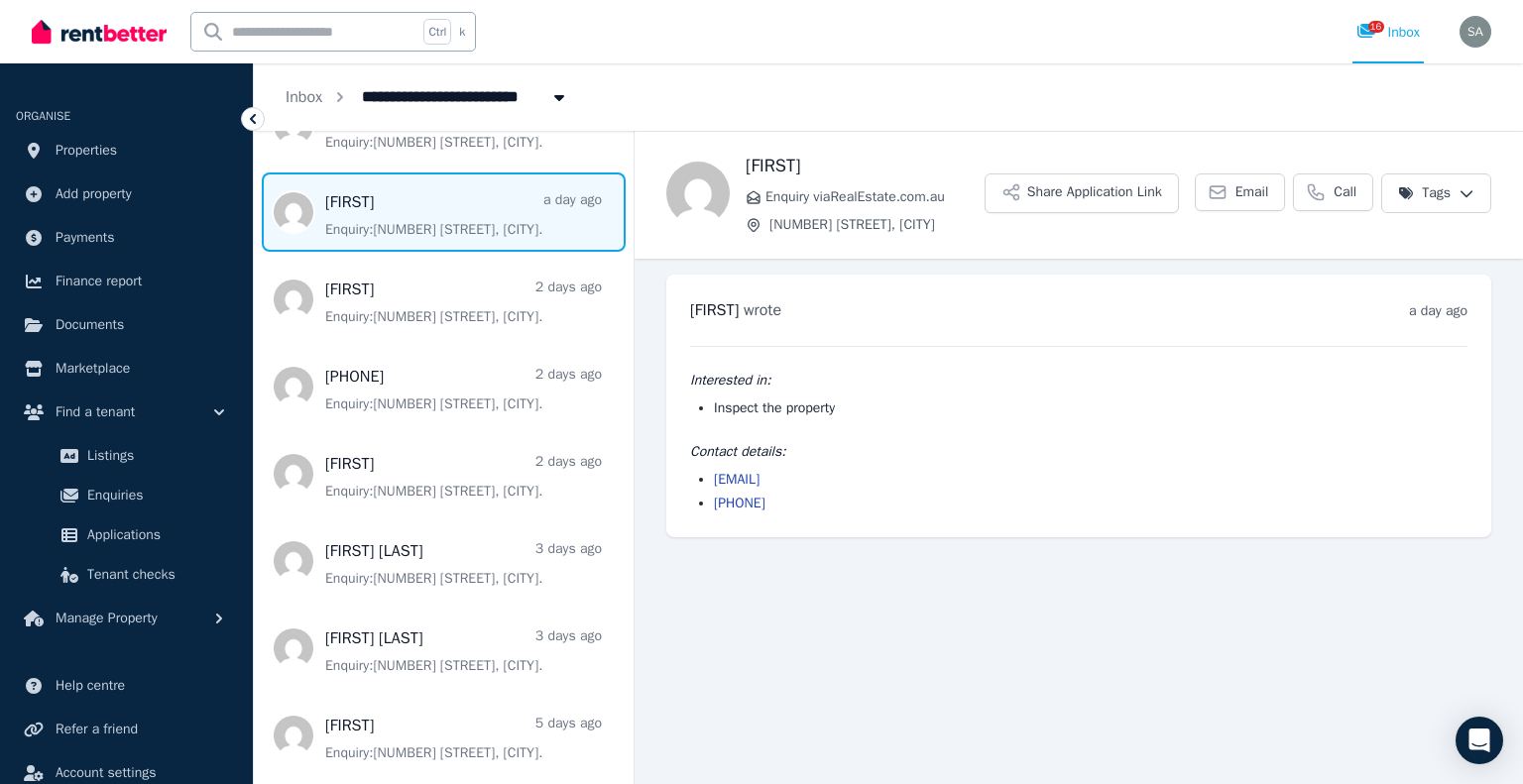 scroll, scrollTop: 198, scrollLeft: 0, axis: vertical 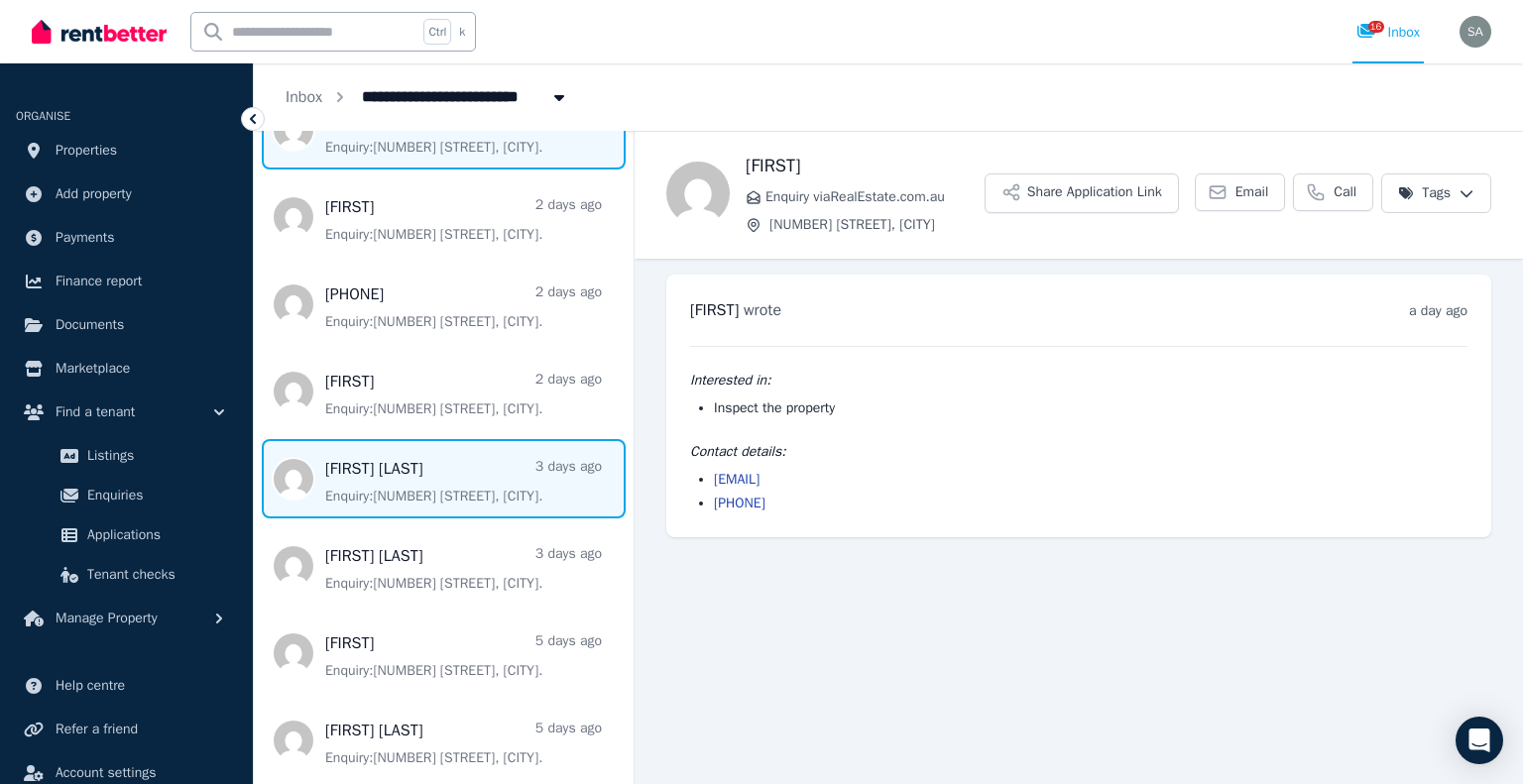 click at bounding box center (443, 479) 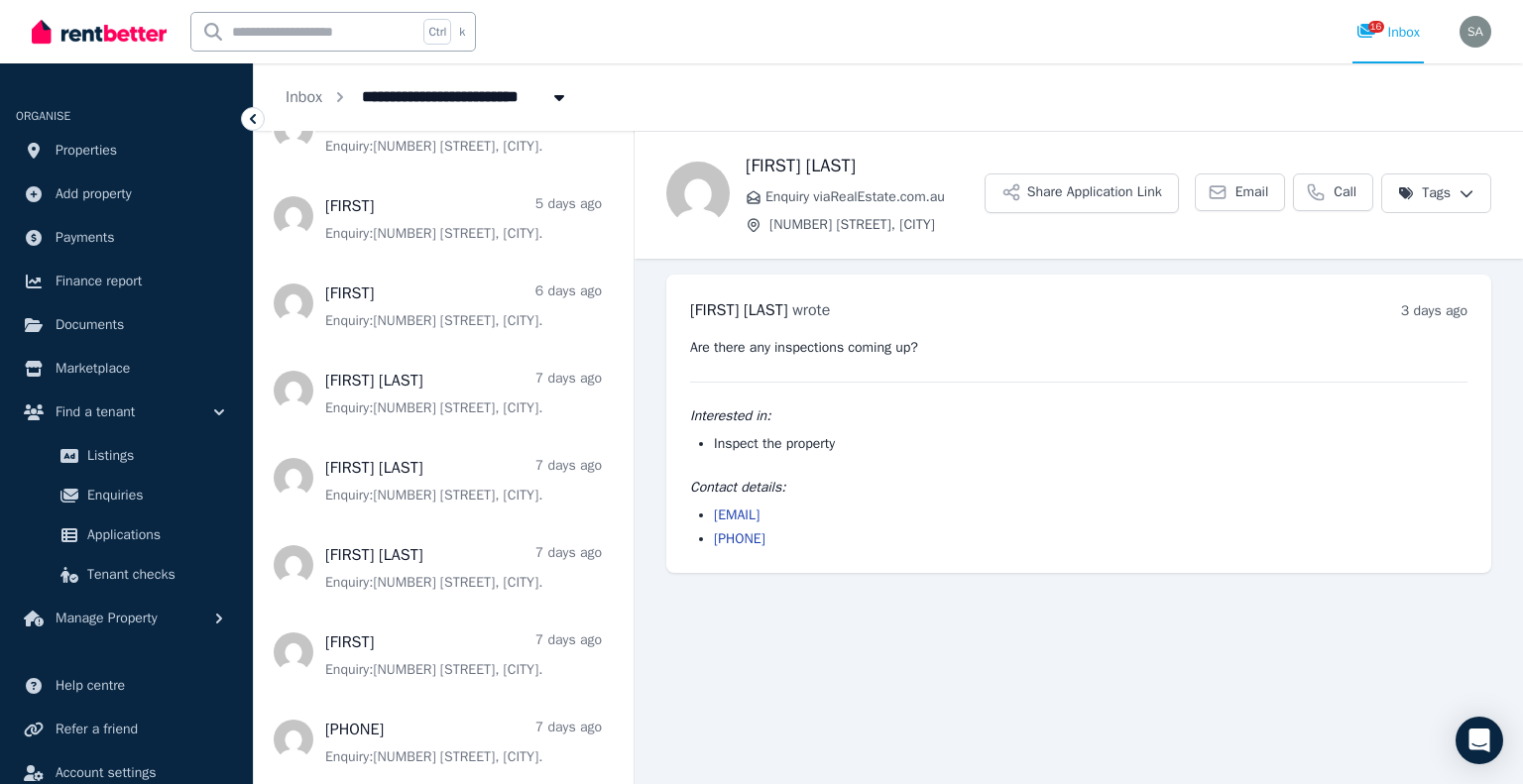 scroll, scrollTop: 931, scrollLeft: 0, axis: vertical 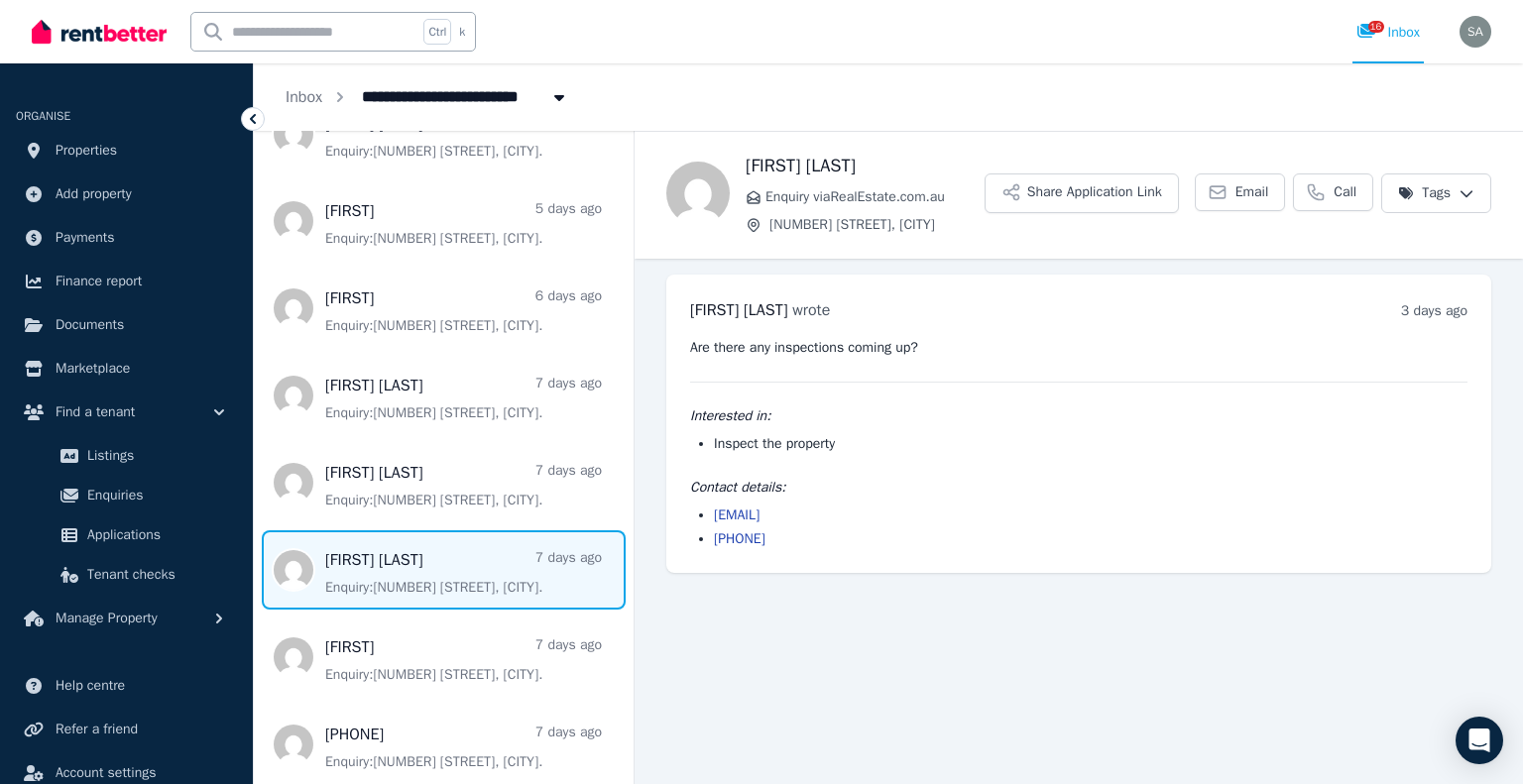 click at bounding box center (443, 570) 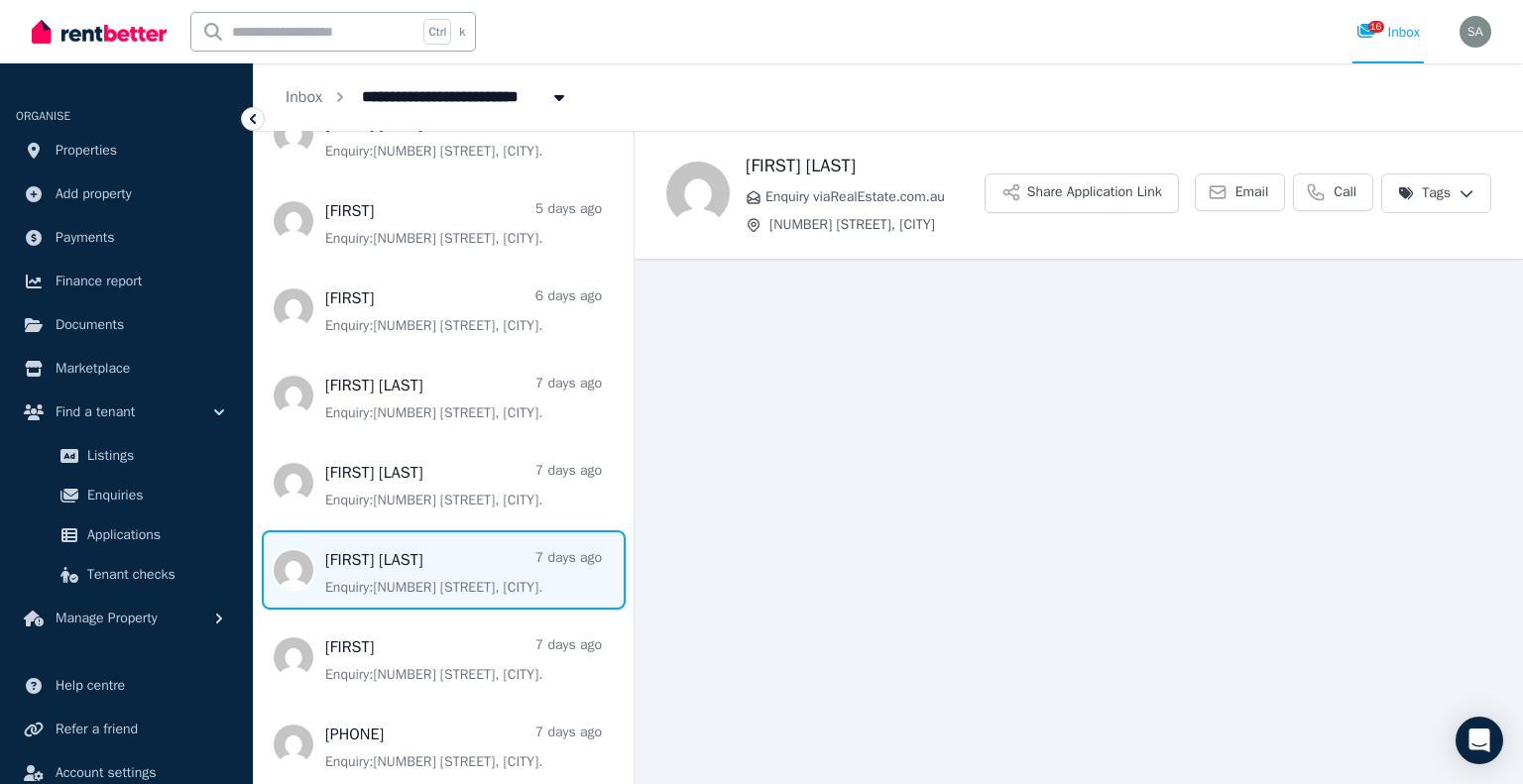 click at bounding box center [443, 570] 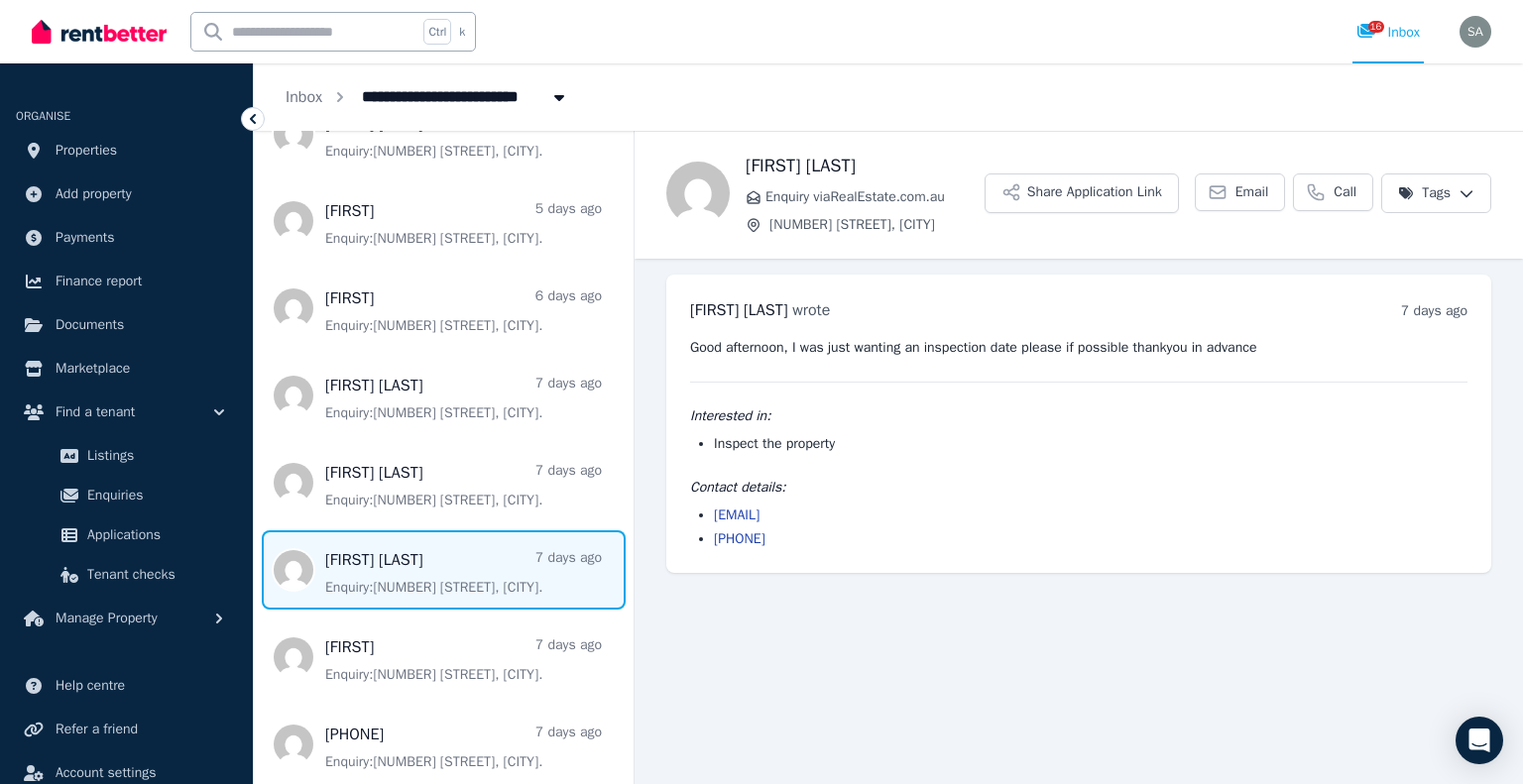 click on "Good afternoon, I was just wanting an inspection date please if possible thankyou in advance" at bounding box center [1079, 348] 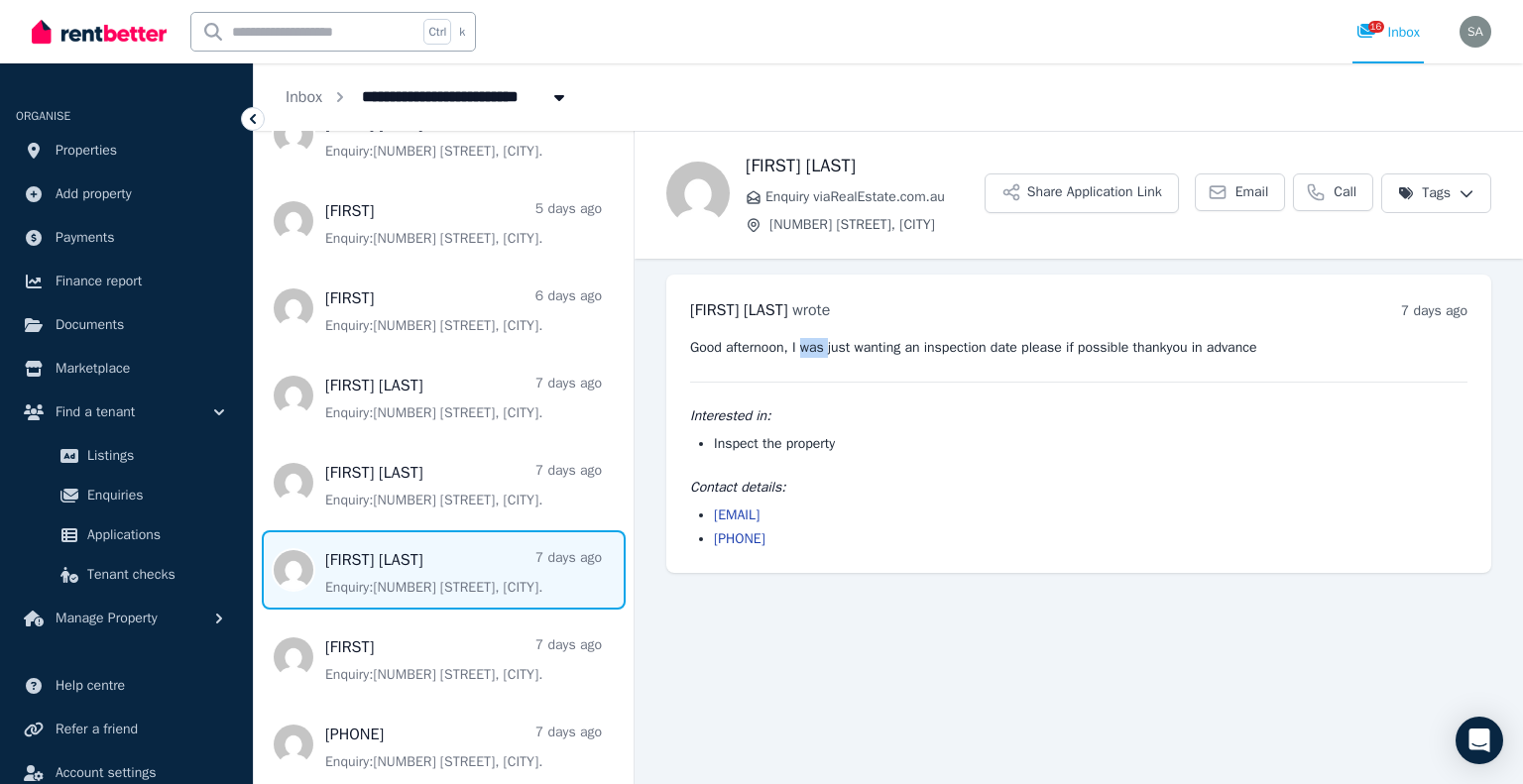 click on "Good afternoon, I was just wanting an inspection date please if possible thankyou in advance" at bounding box center (1079, 348) 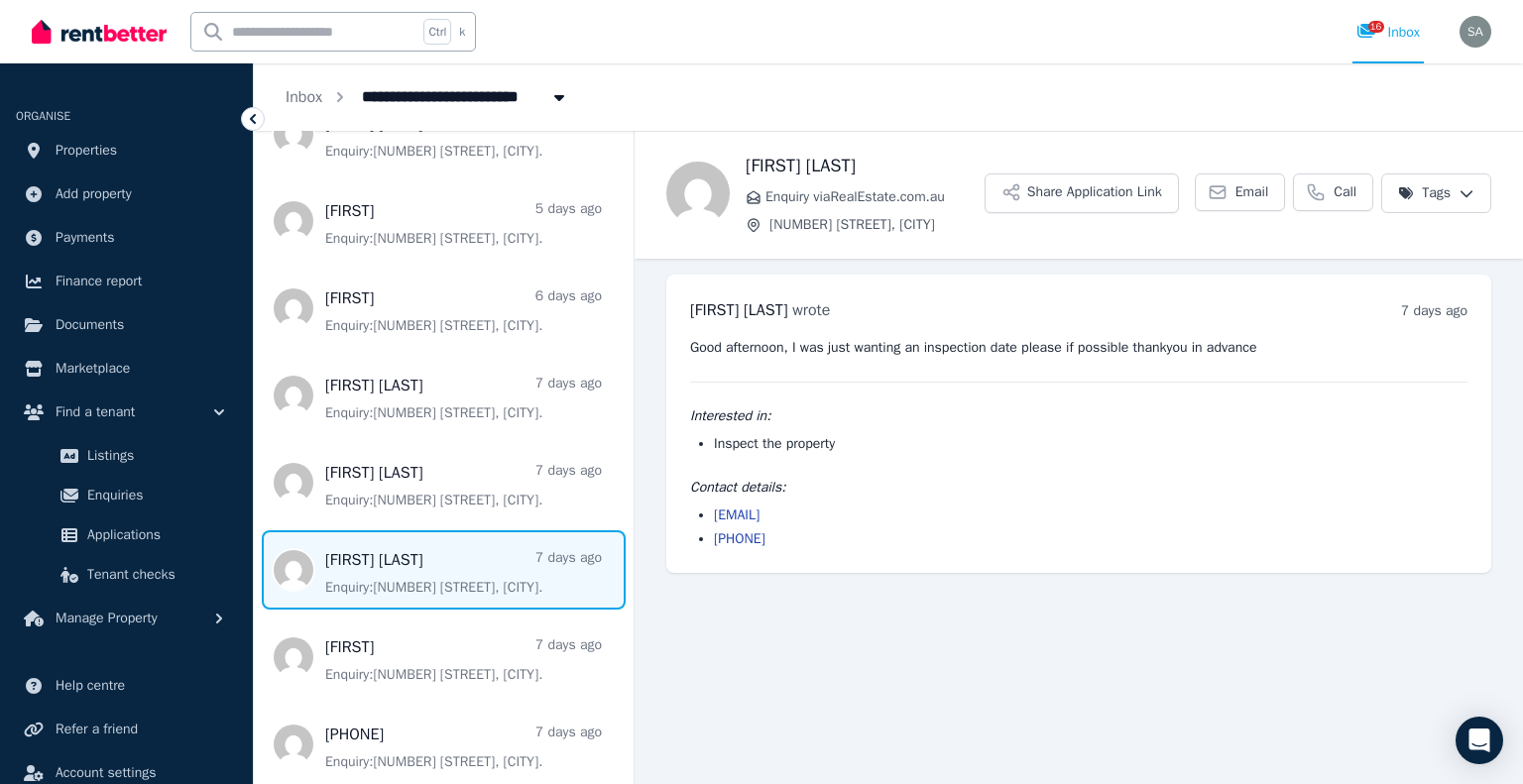 click on "Good afternoon, I was just wanting an inspection date please if possible thankyou in advance" at bounding box center (1079, 348) 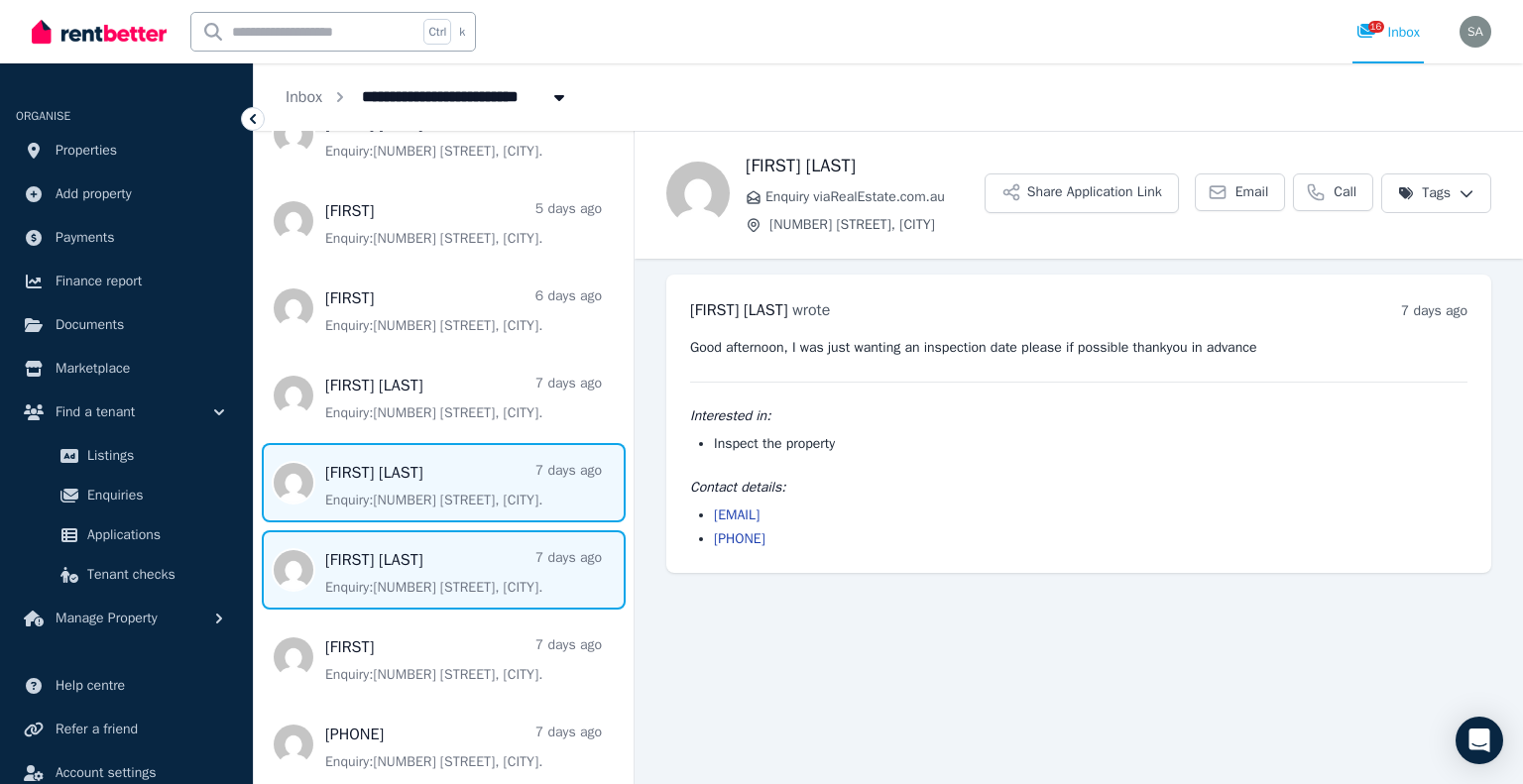 click at bounding box center (443, 483) 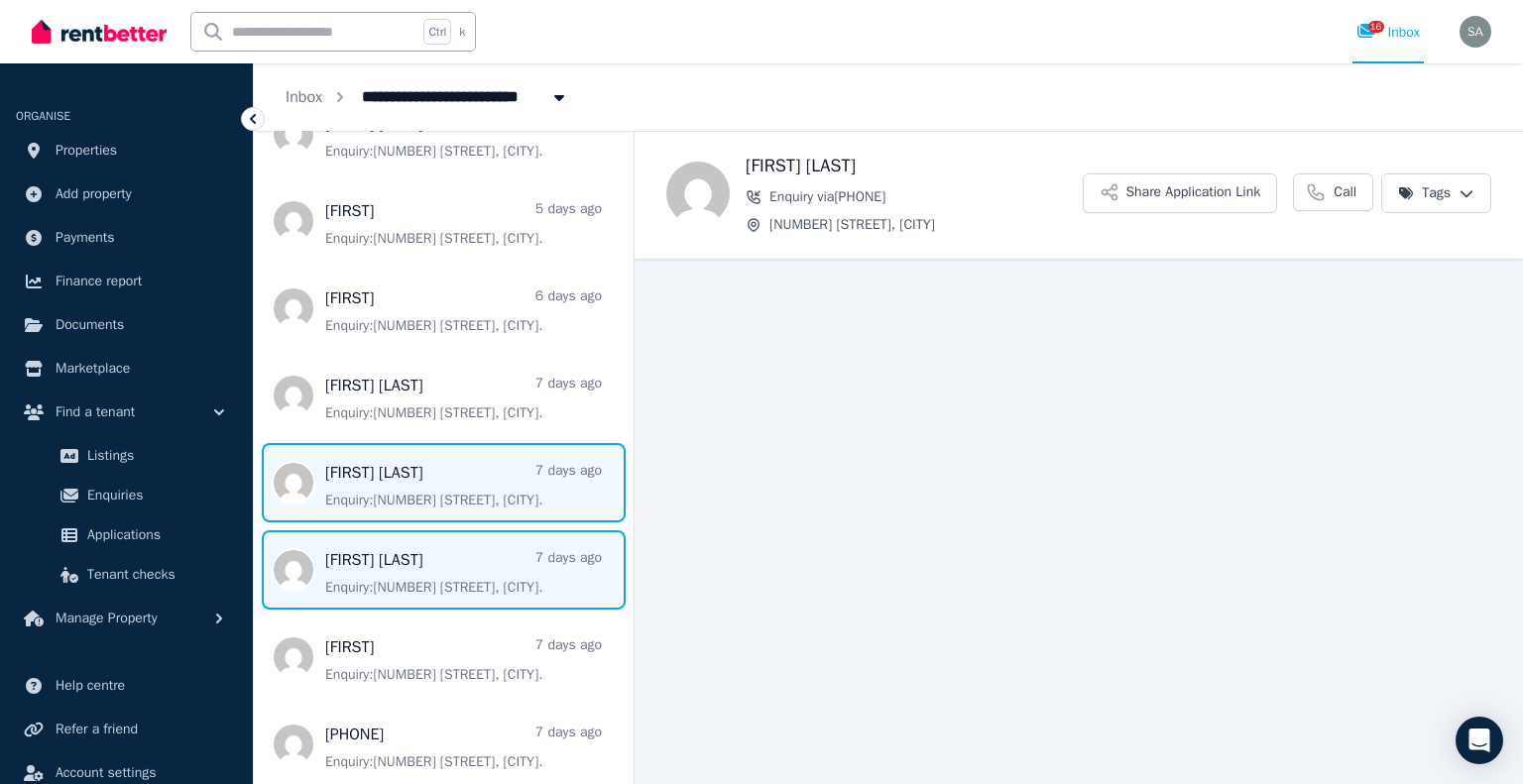 click at bounding box center [443, 570] 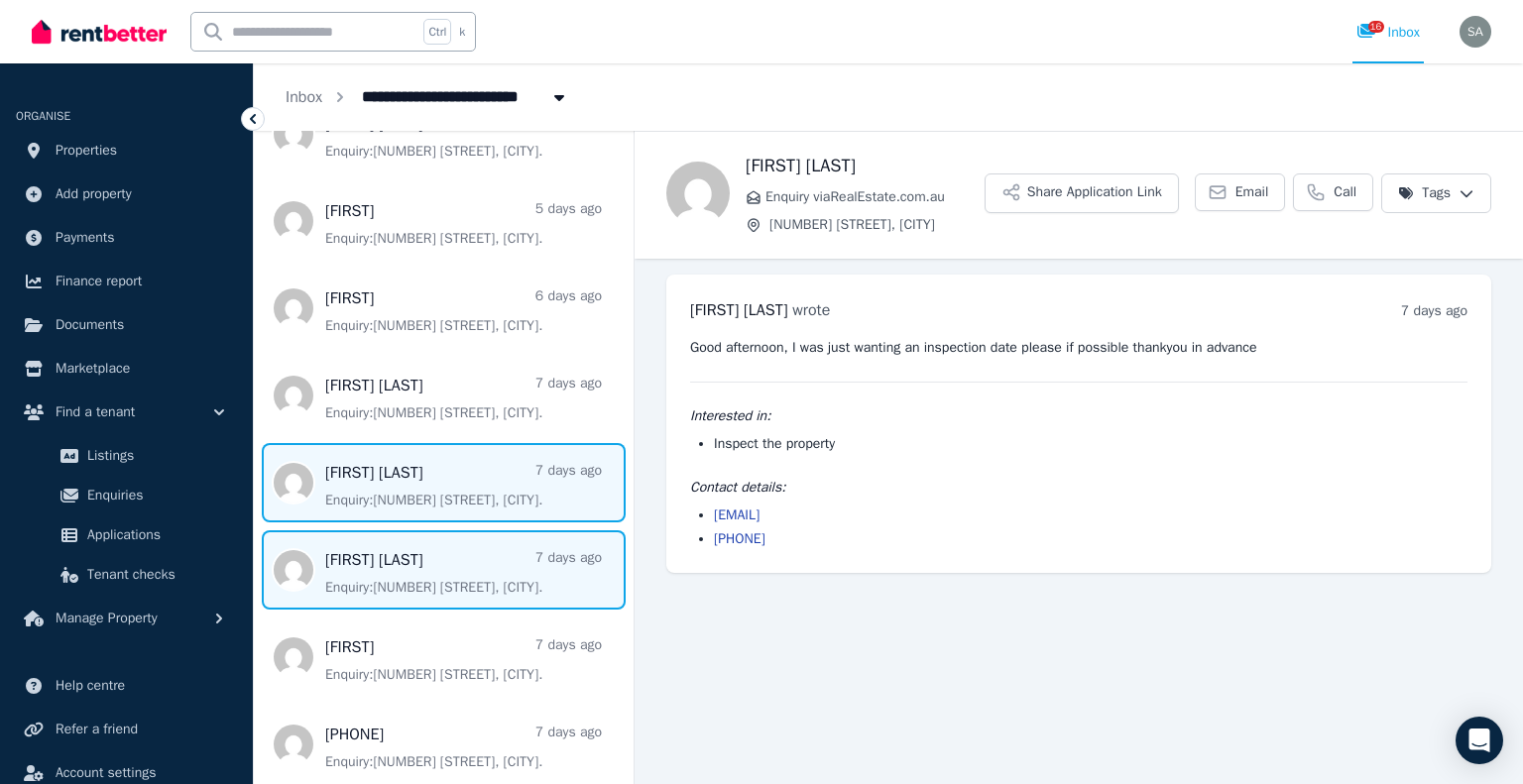 click at bounding box center [443, 483] 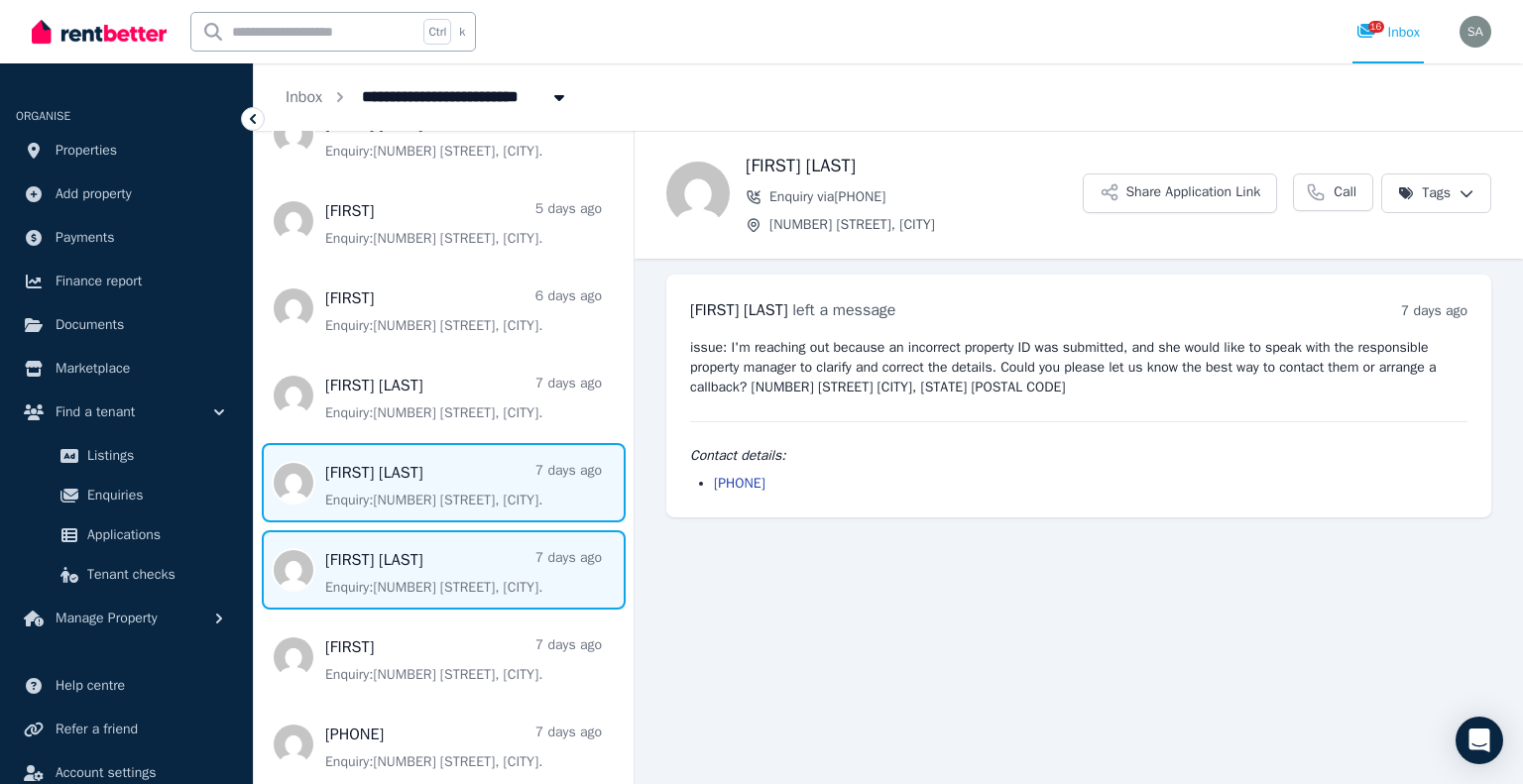 click at bounding box center [443, 570] 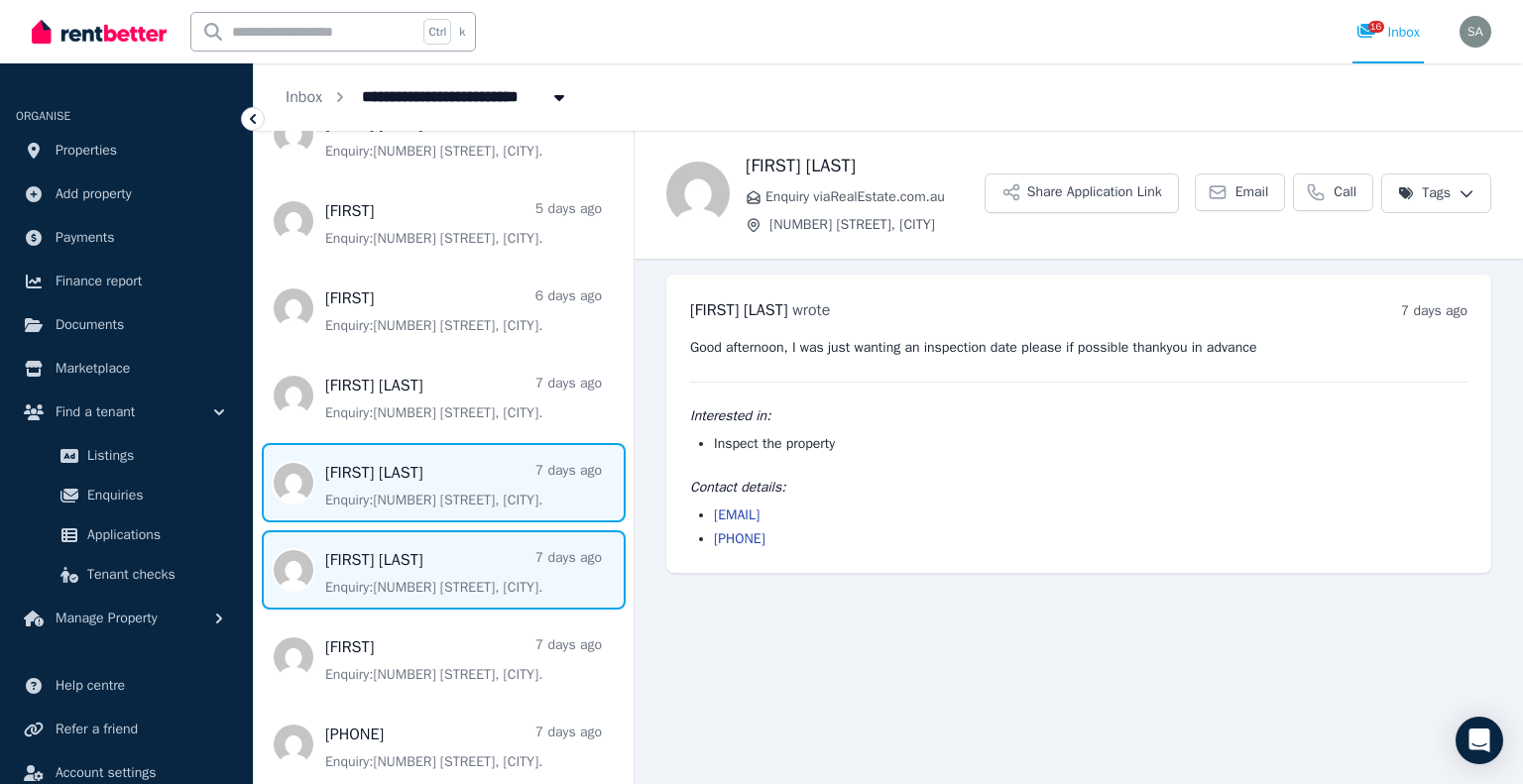 click at bounding box center (443, 483) 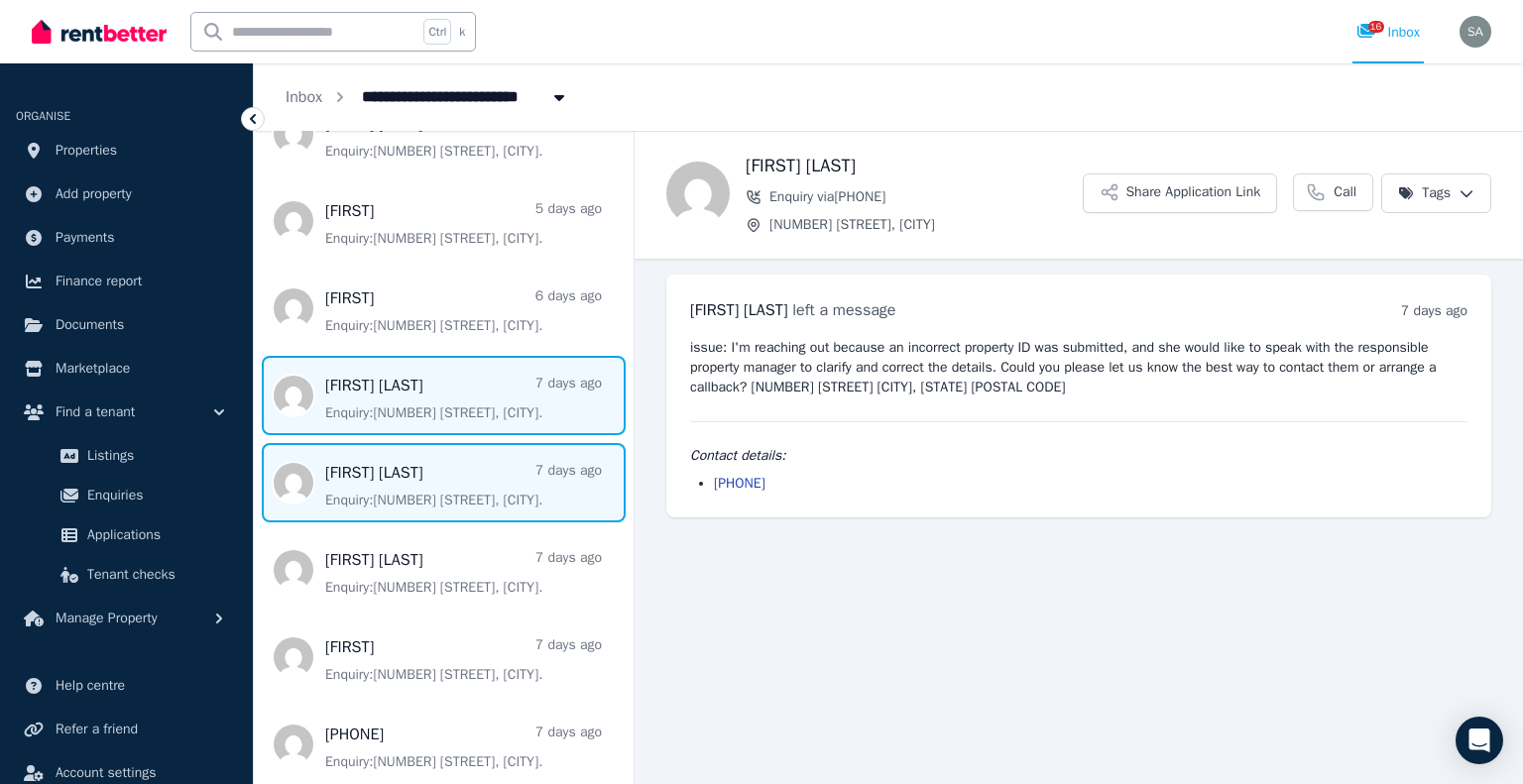 click at bounding box center [443, 395] 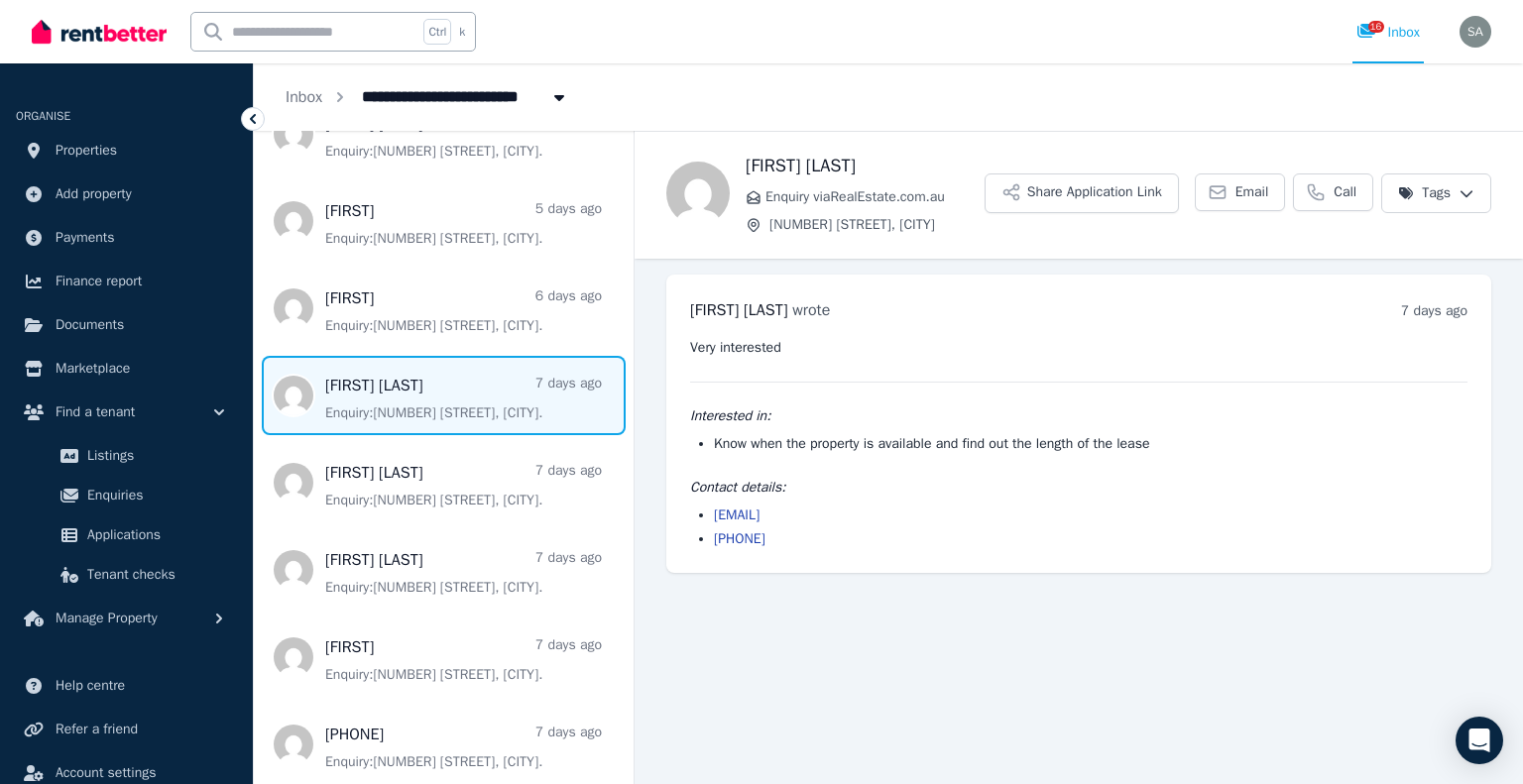 click at bounding box center [443, 395] 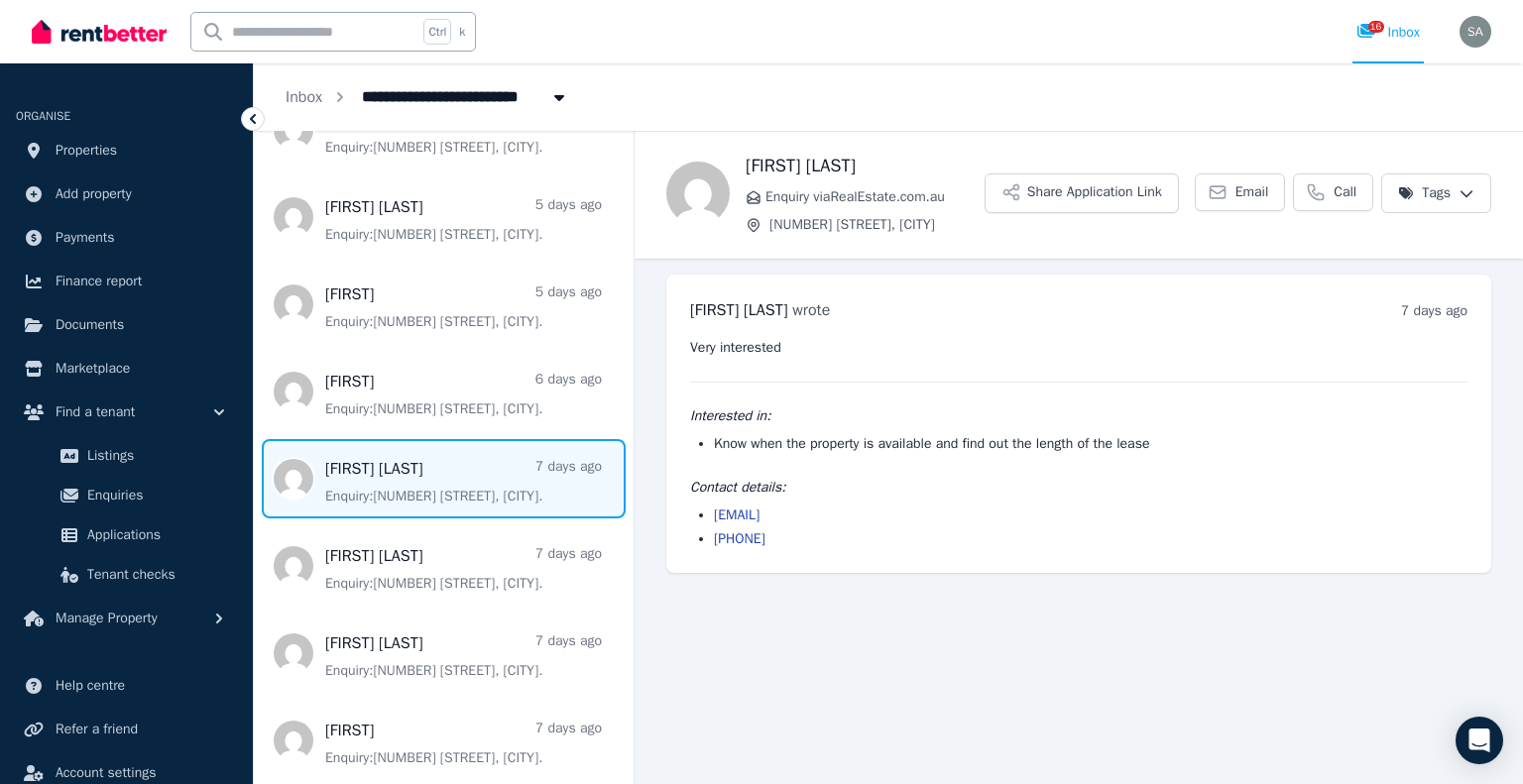 scroll, scrollTop: 810, scrollLeft: 0, axis: vertical 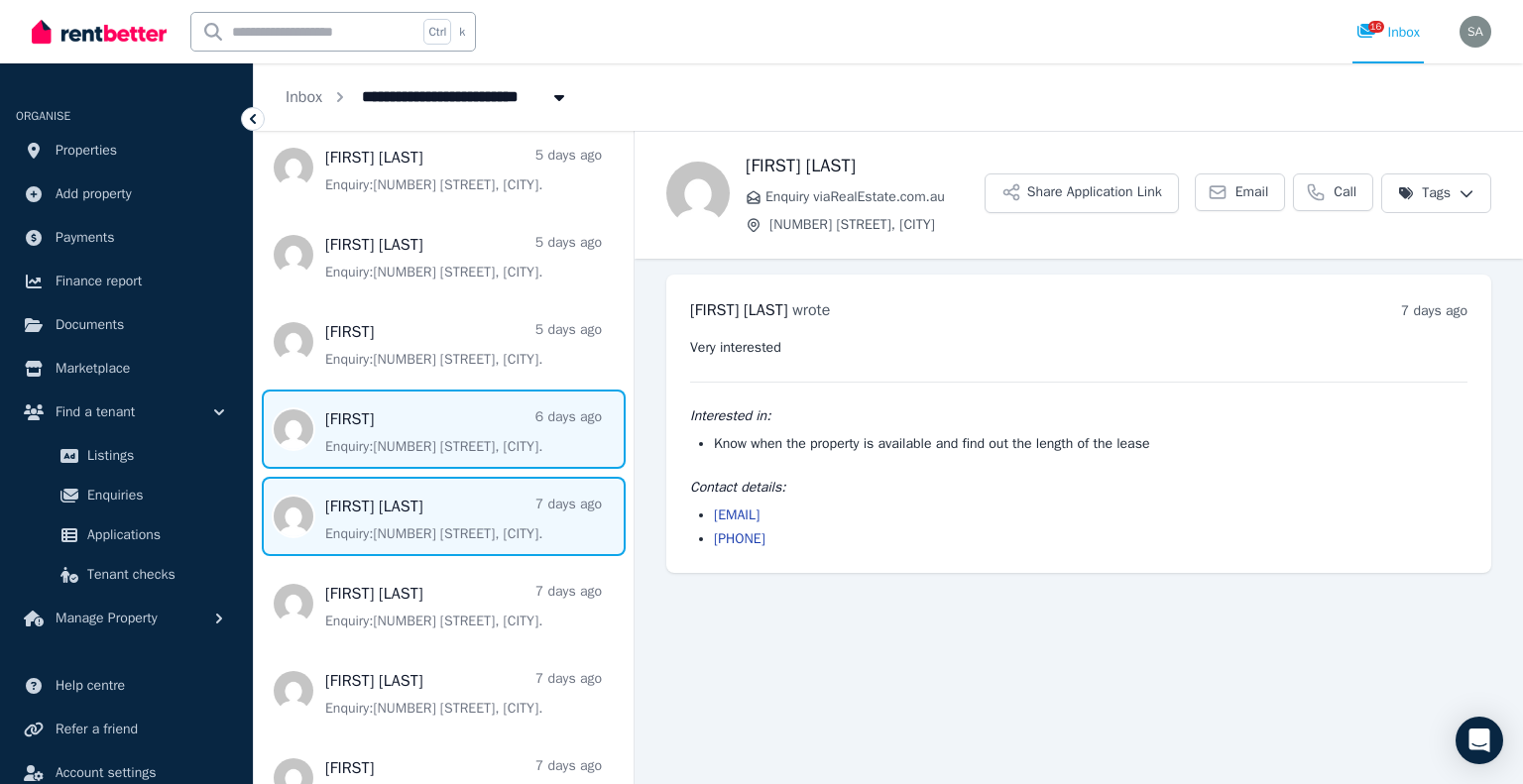 click at bounding box center (443, 429) 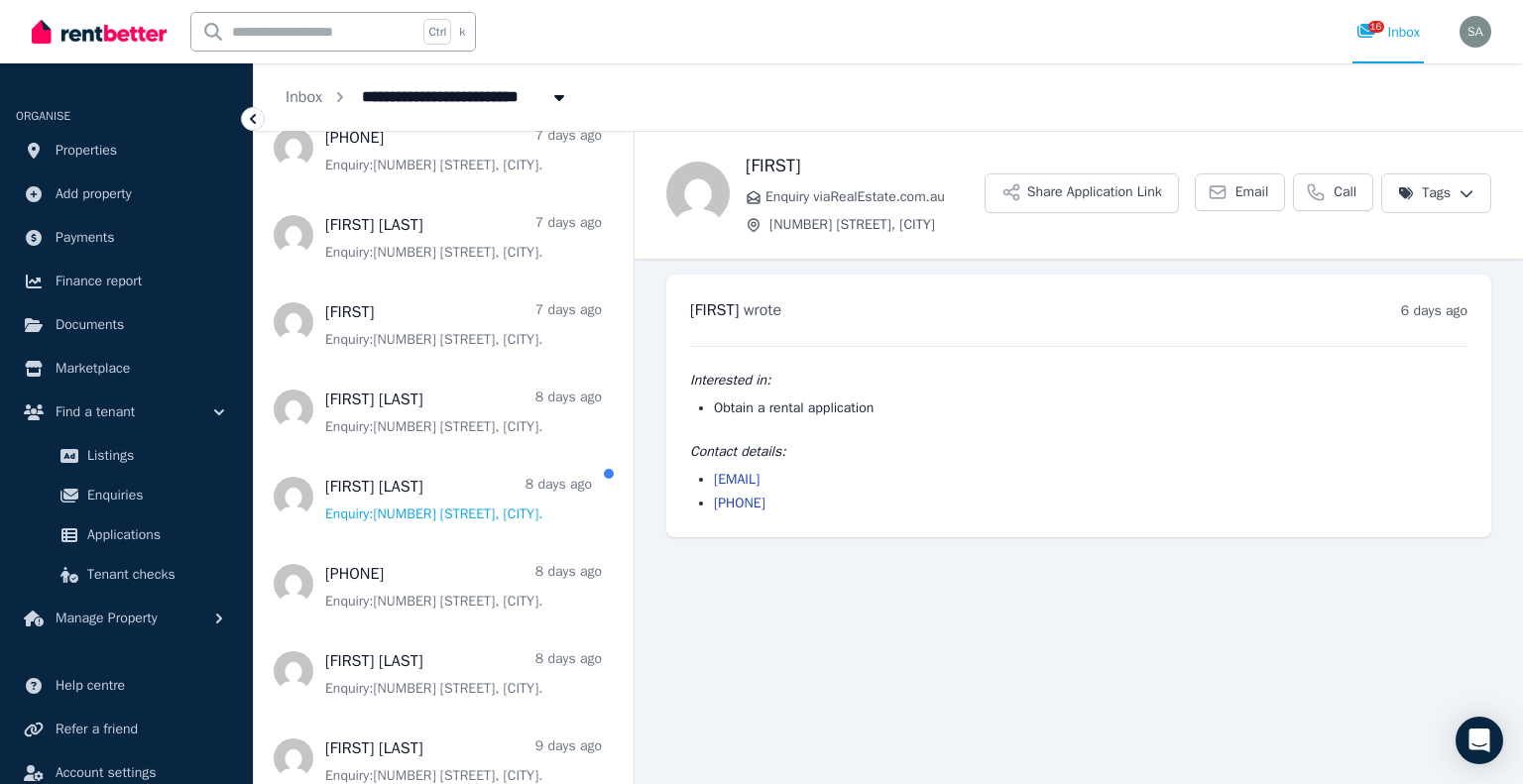scroll, scrollTop: 1723, scrollLeft: 0, axis: vertical 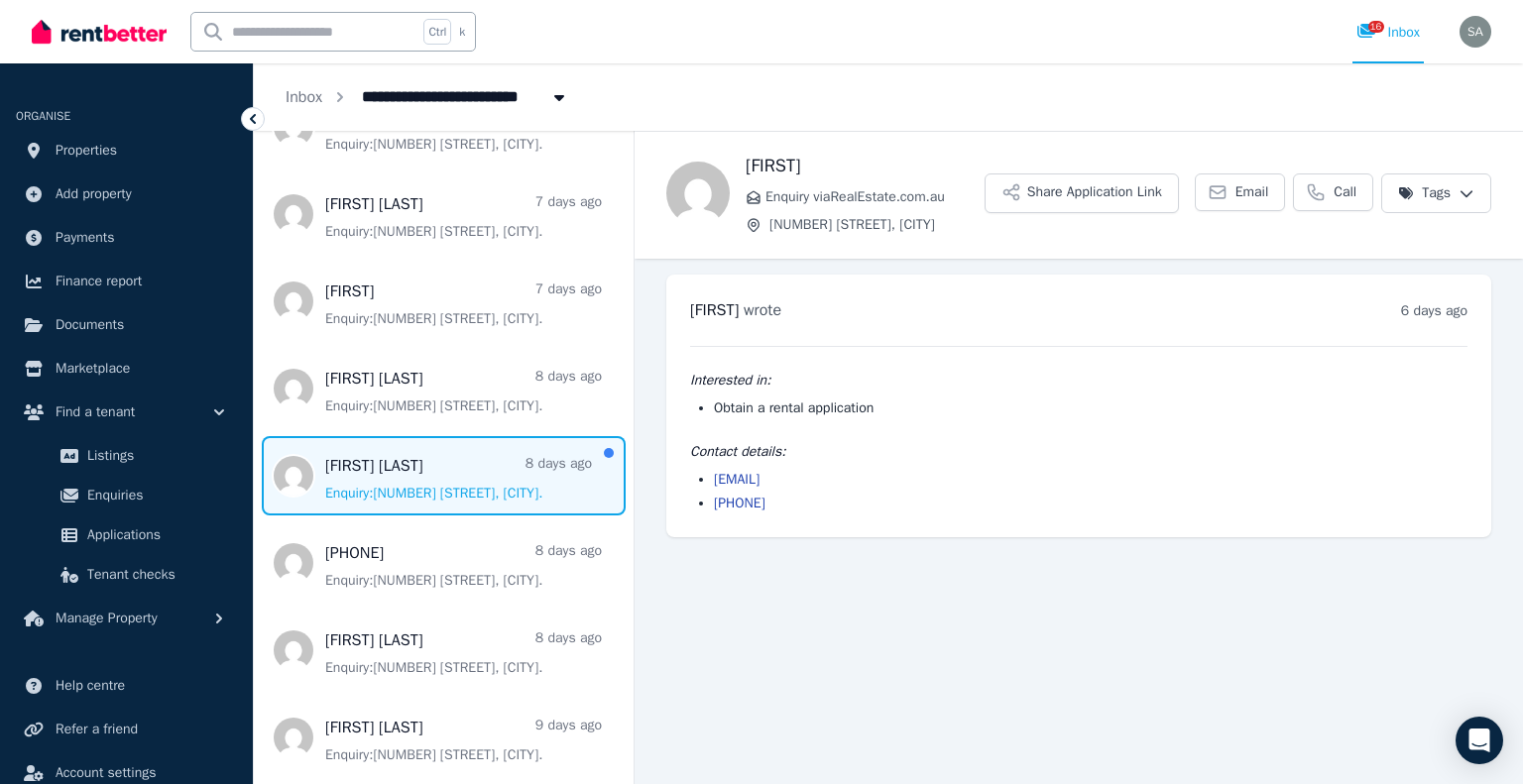 click at bounding box center (443, 476) 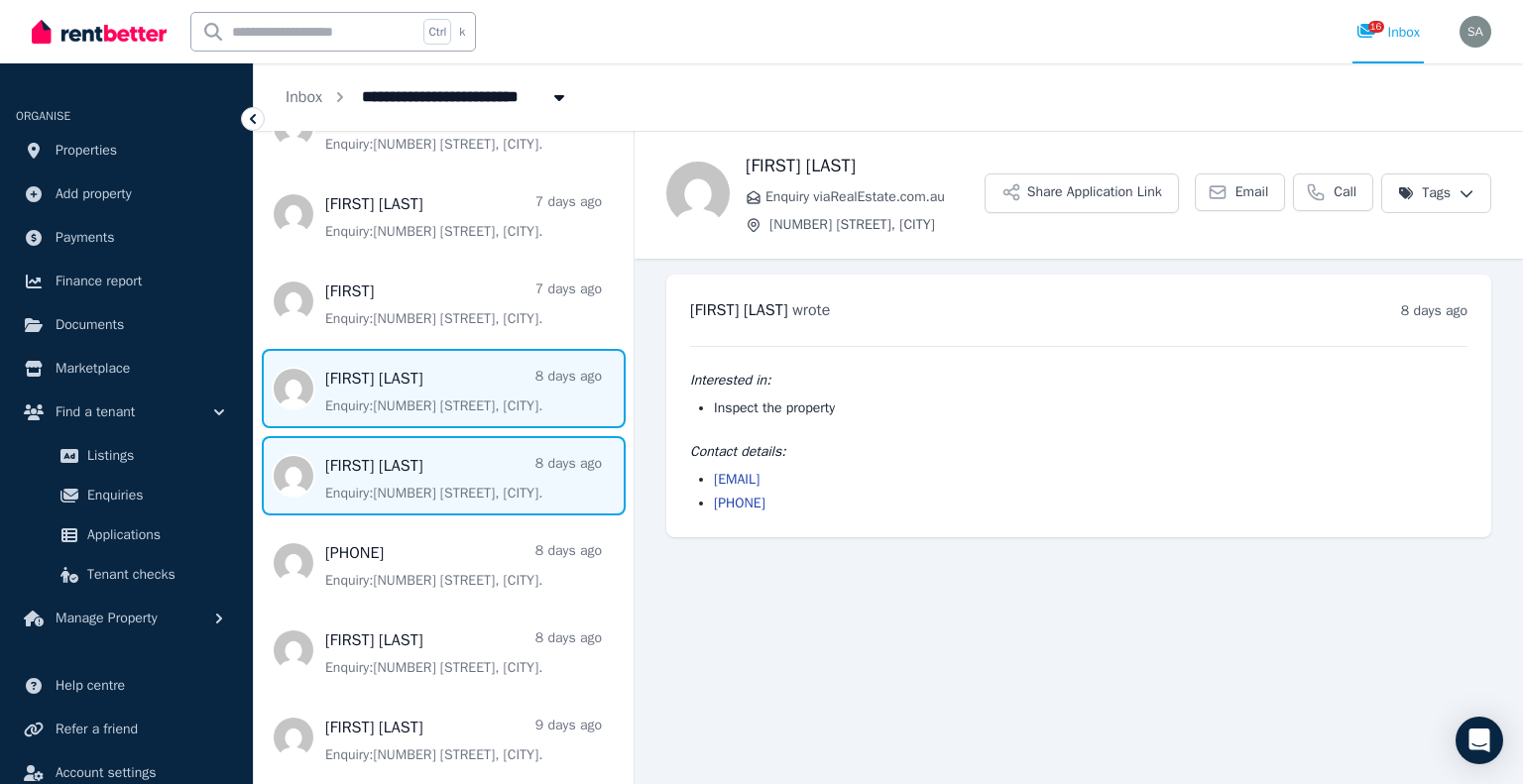 click at bounding box center [443, 389] 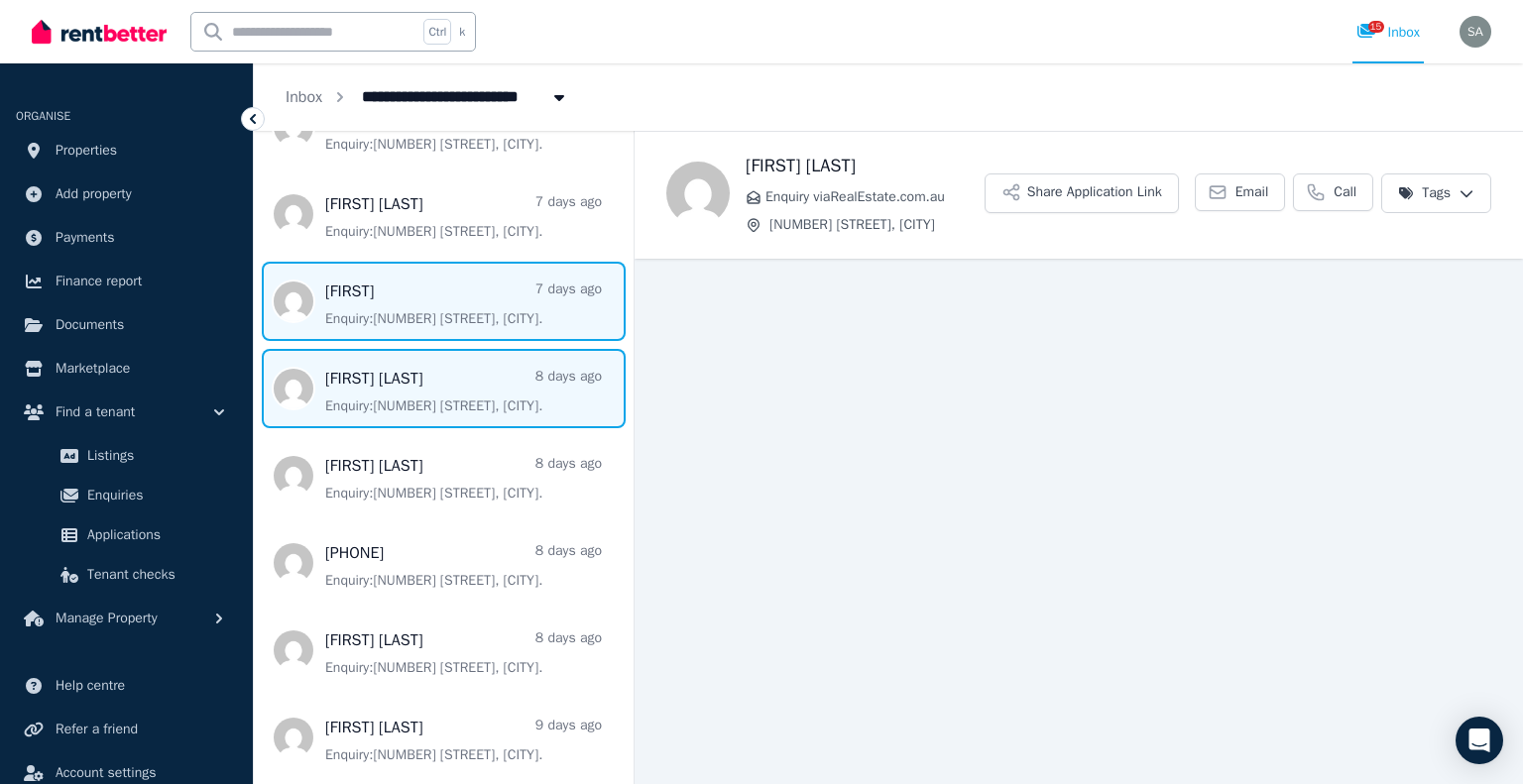 click at bounding box center [443, 301] 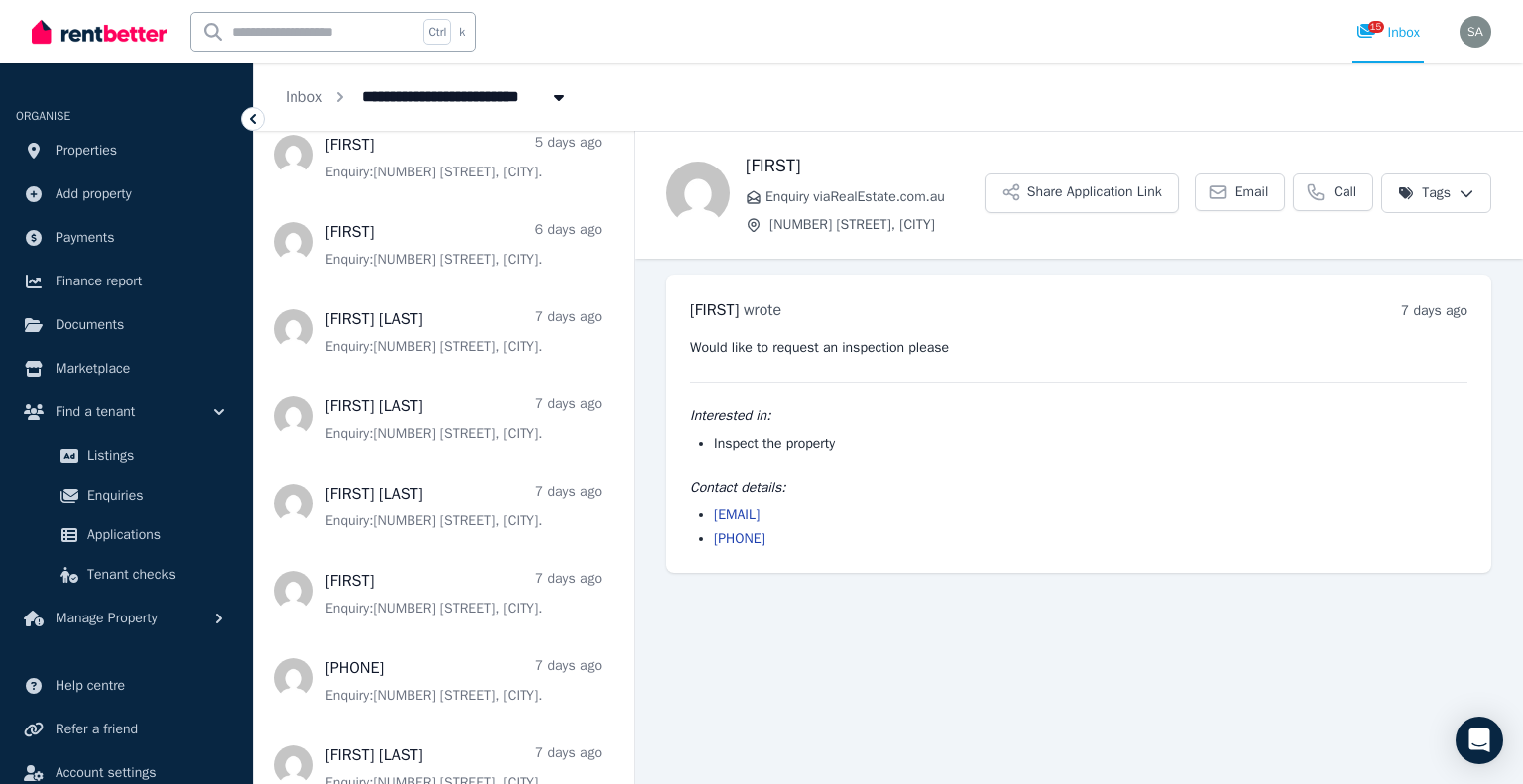 scroll, scrollTop: 958, scrollLeft: 0, axis: vertical 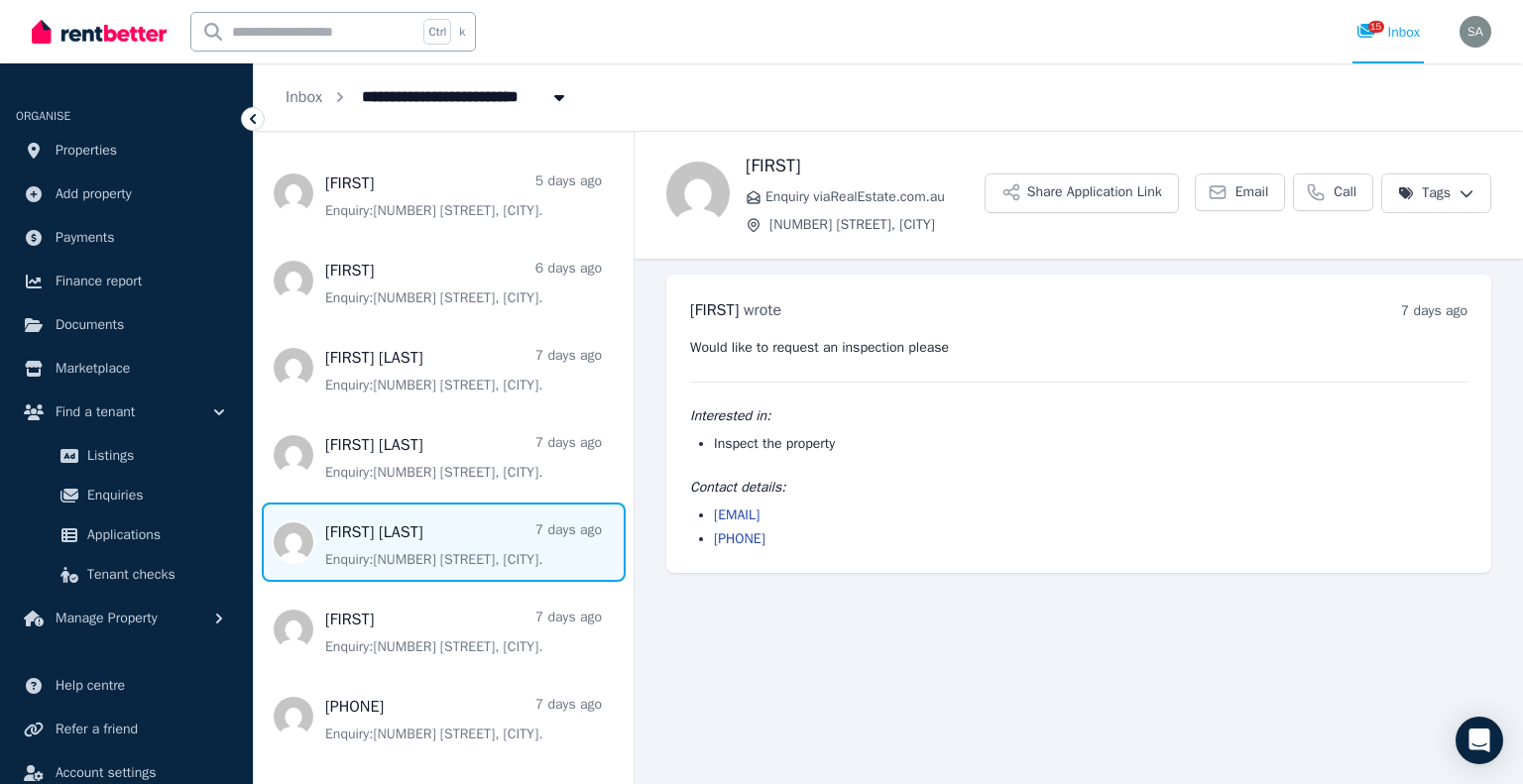 click at bounding box center (443, 542) 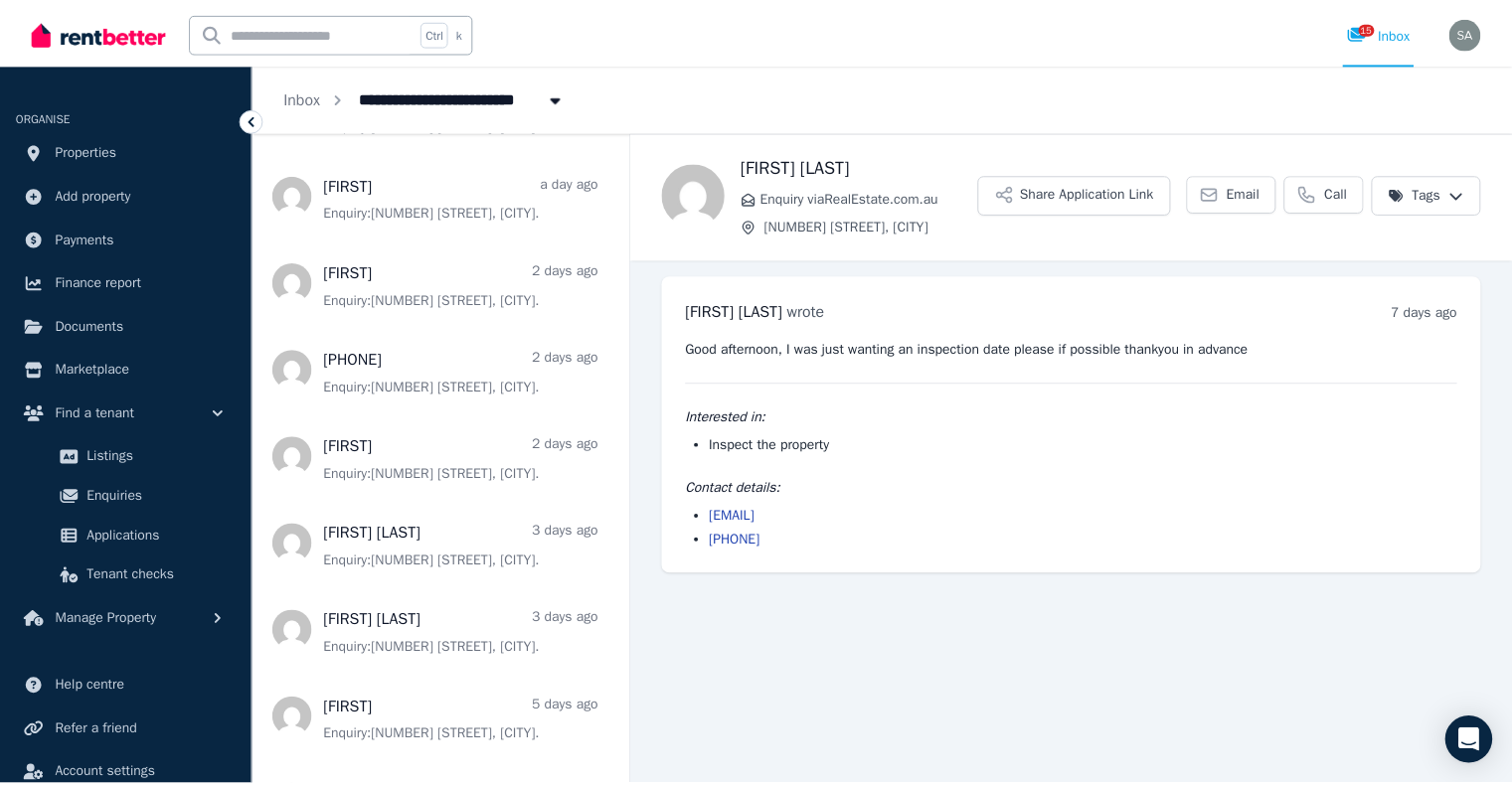 scroll, scrollTop: 0, scrollLeft: 0, axis: both 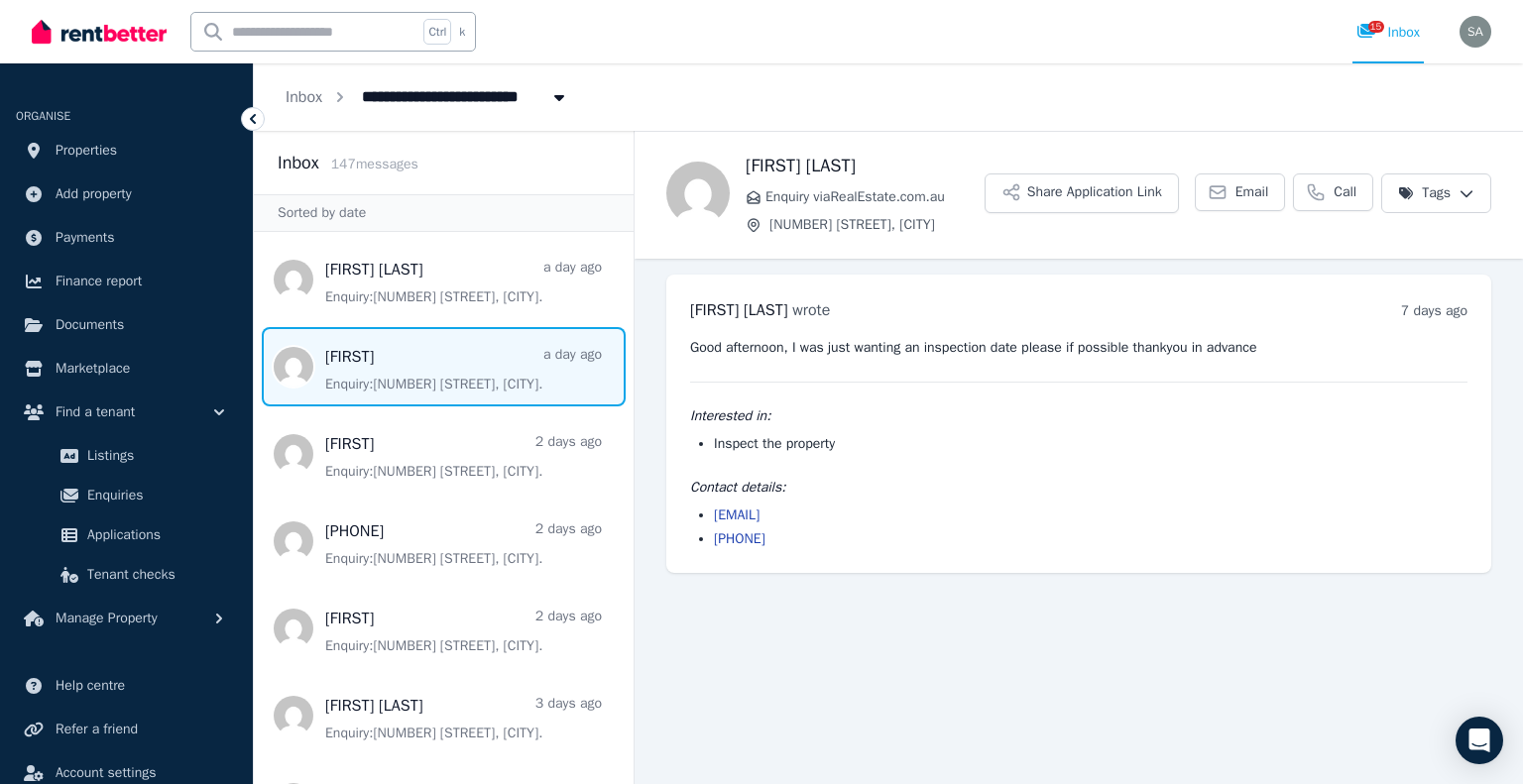 click at bounding box center (443, 367) 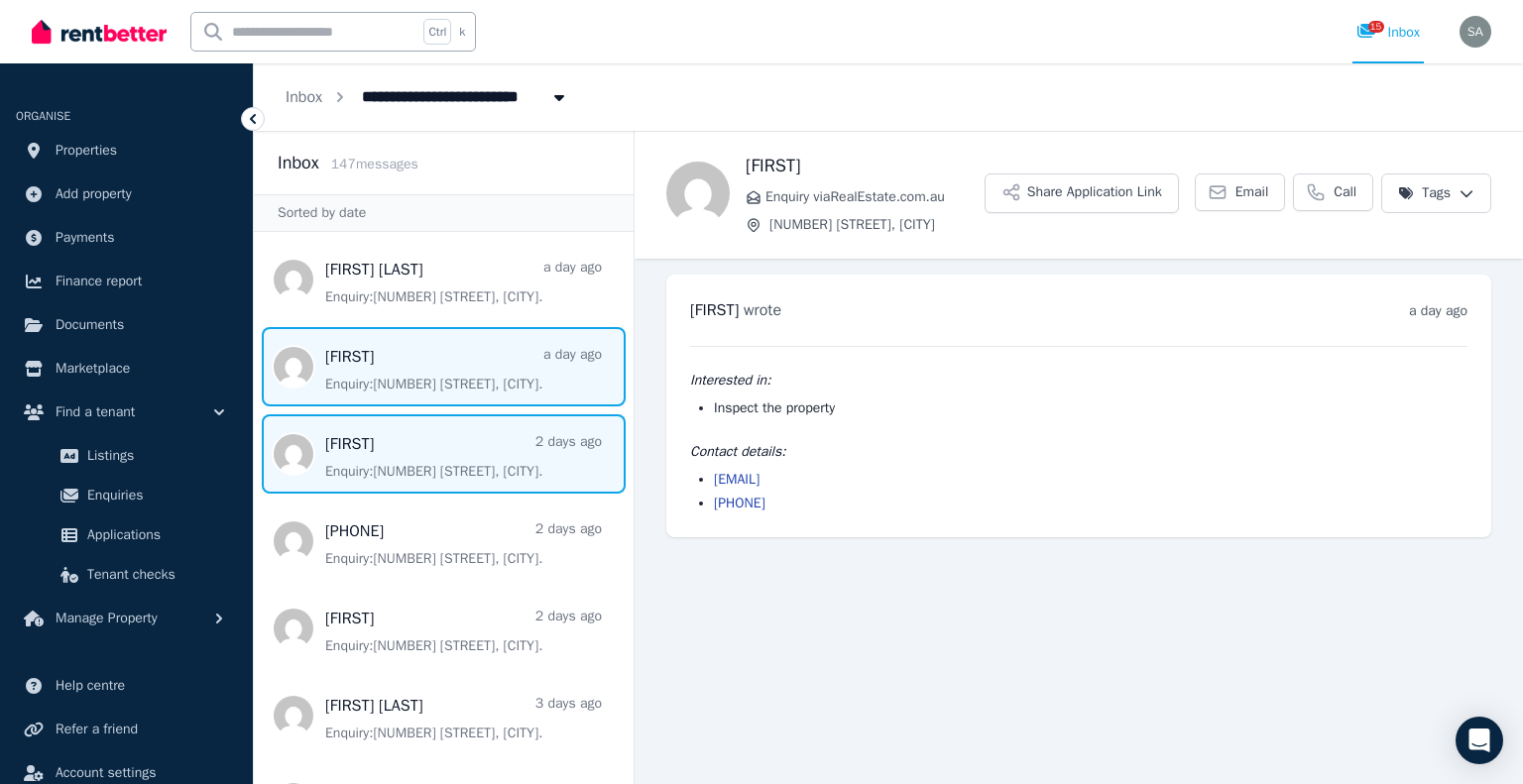 click at bounding box center [443, 454] 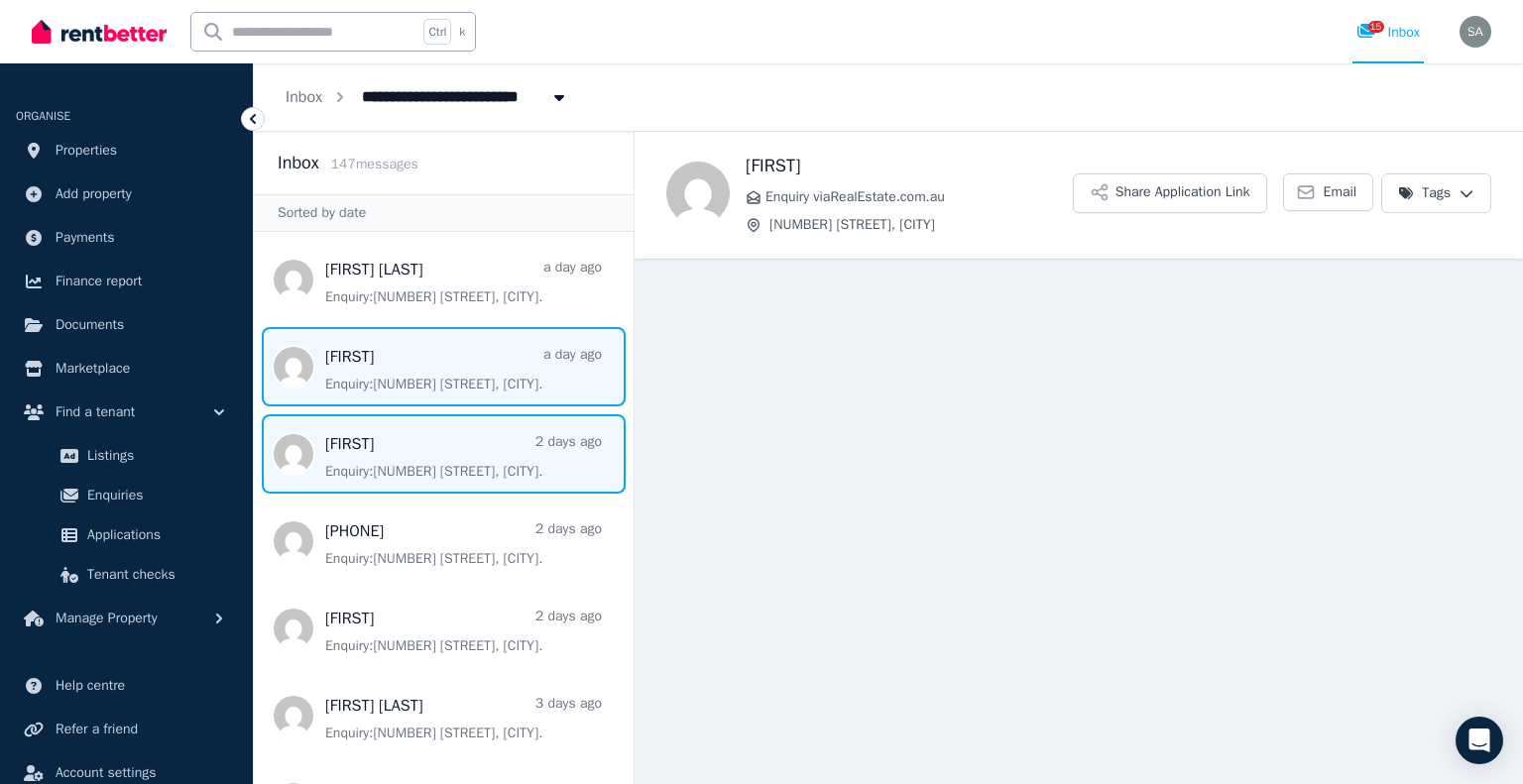 click at bounding box center (443, 367) 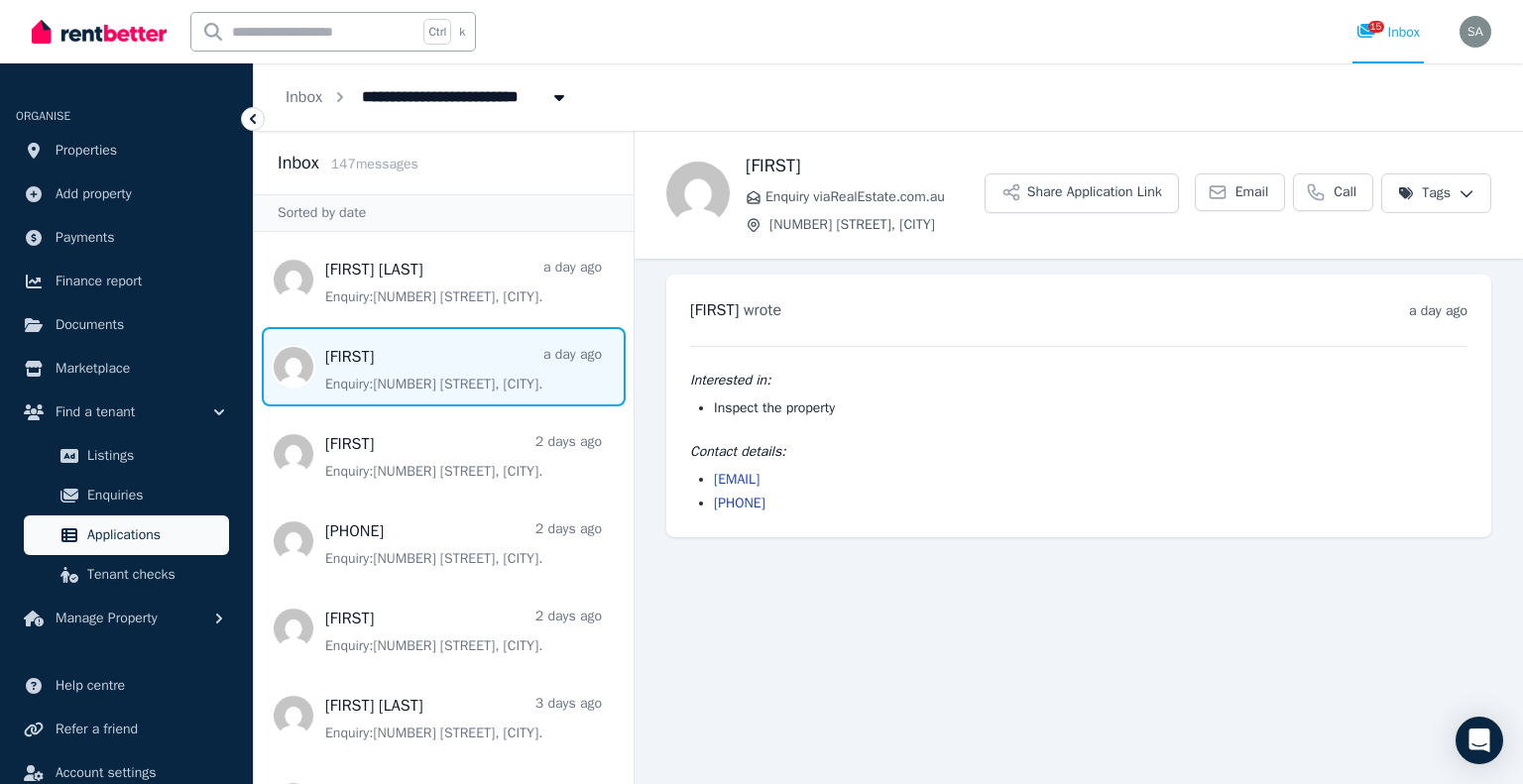 click on "Applications" at bounding box center (154, 535) 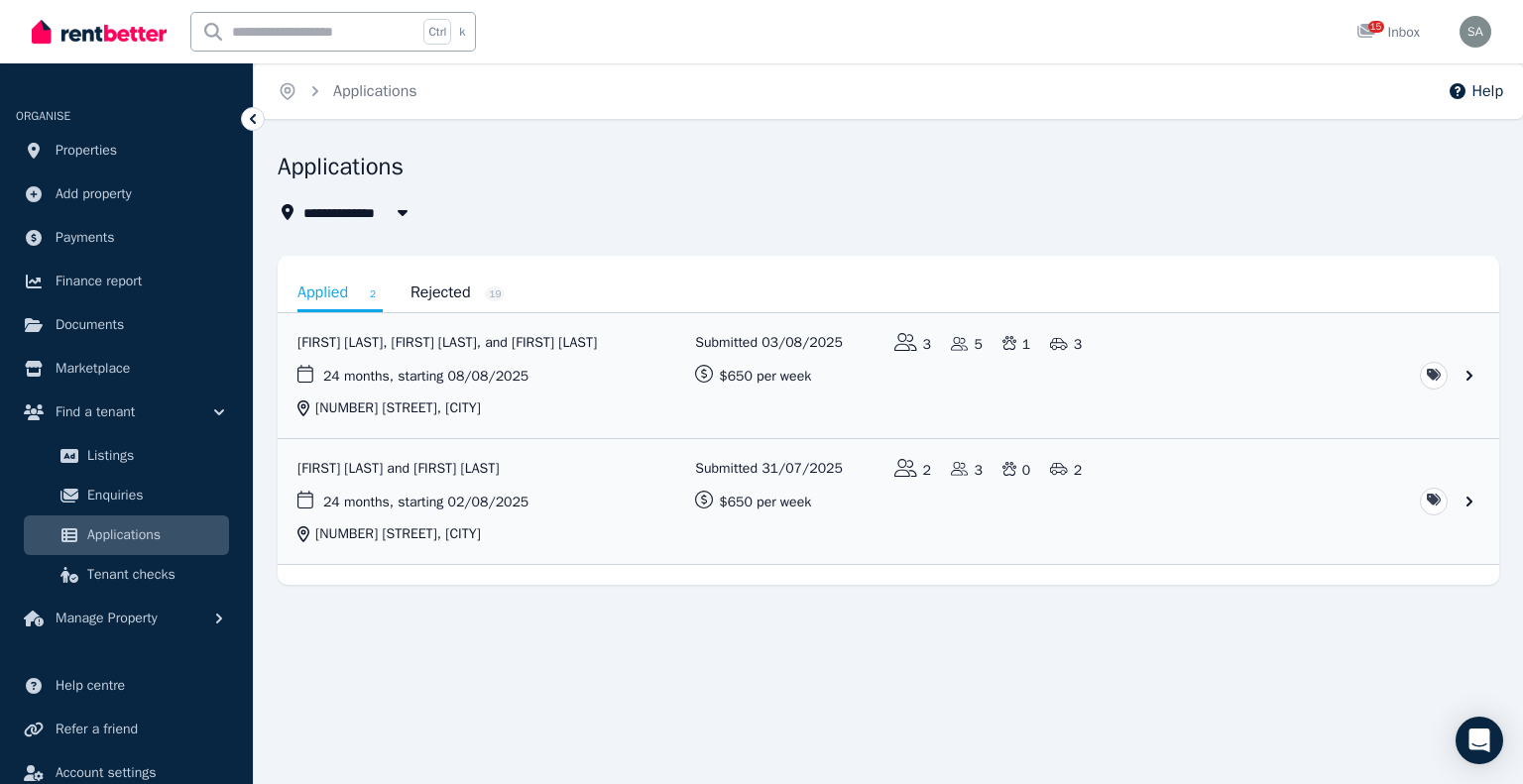 click on "Rejected   19" at bounding box center (458, 292) 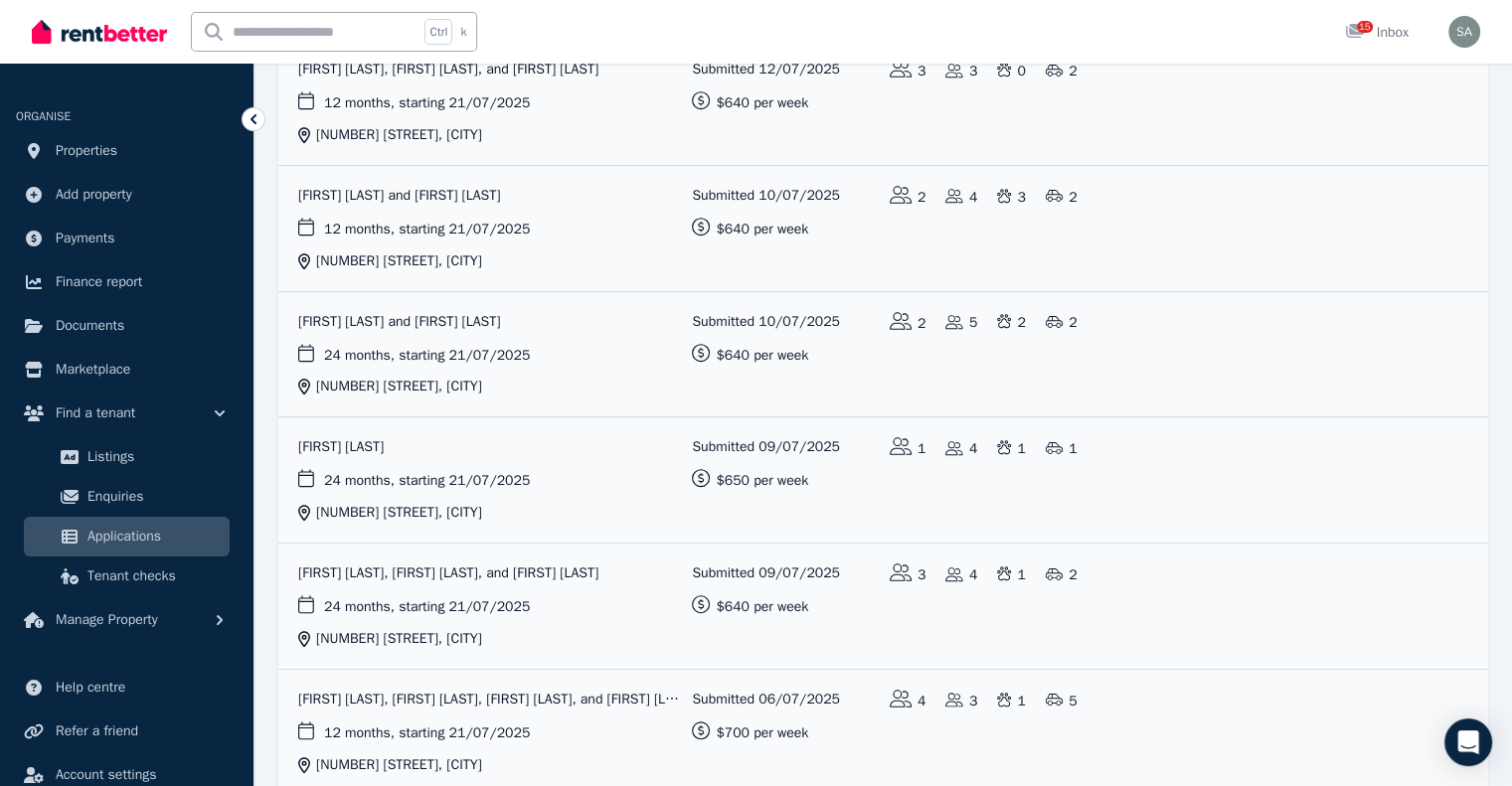 scroll, scrollTop: 1298, scrollLeft: 0, axis: vertical 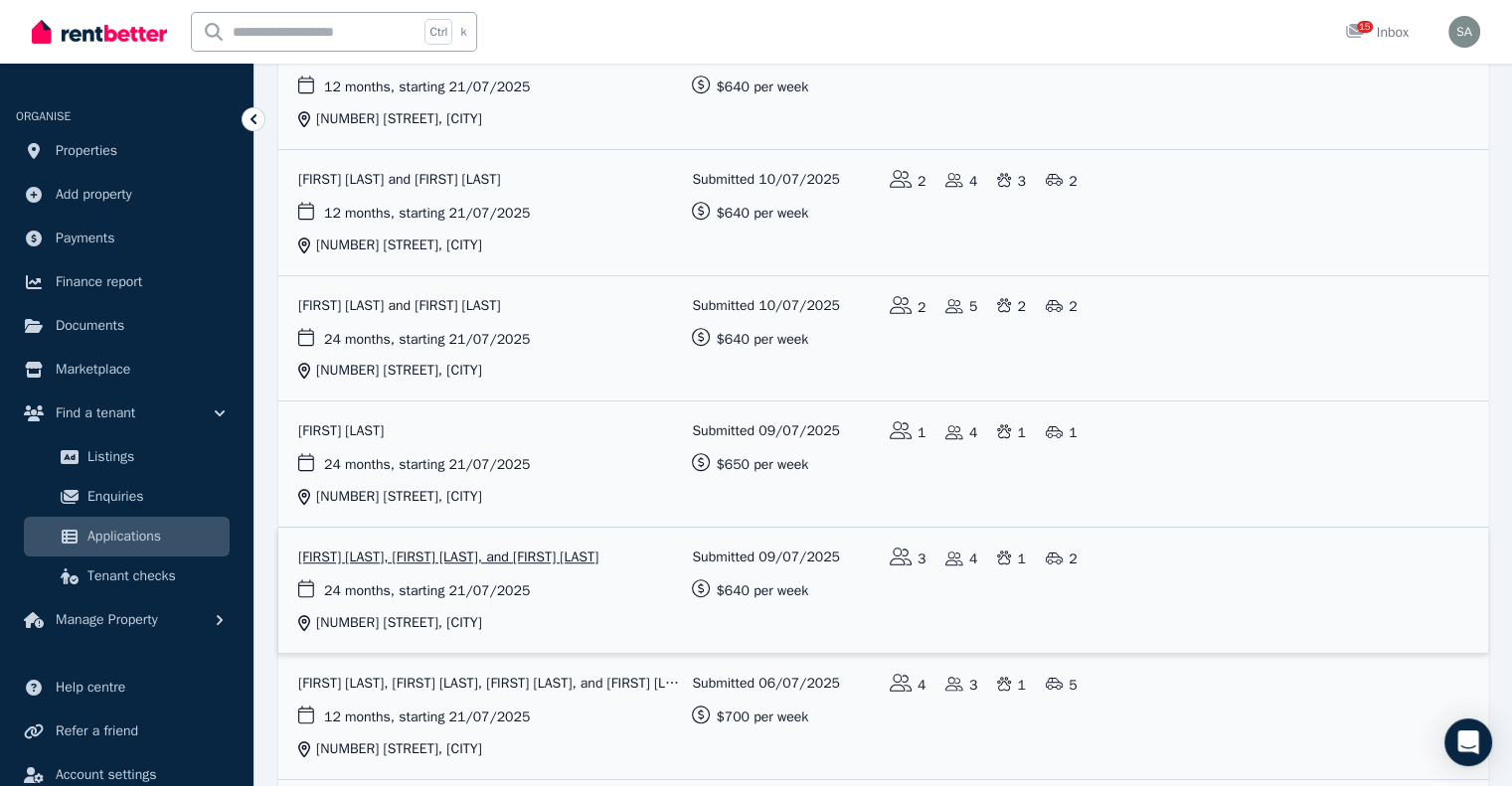 click at bounding box center [883, 590] 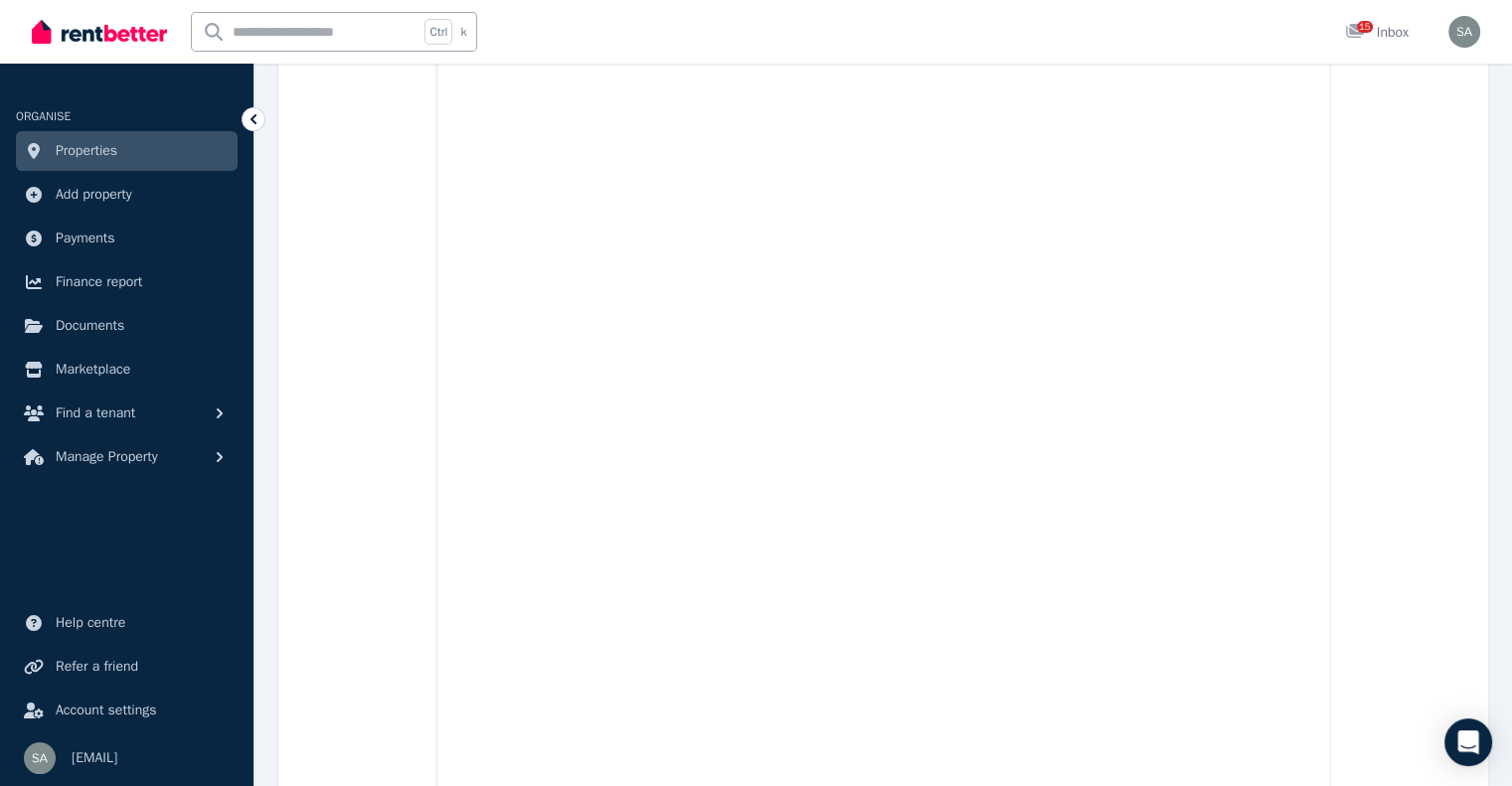 scroll, scrollTop: 6189, scrollLeft: 0, axis: vertical 